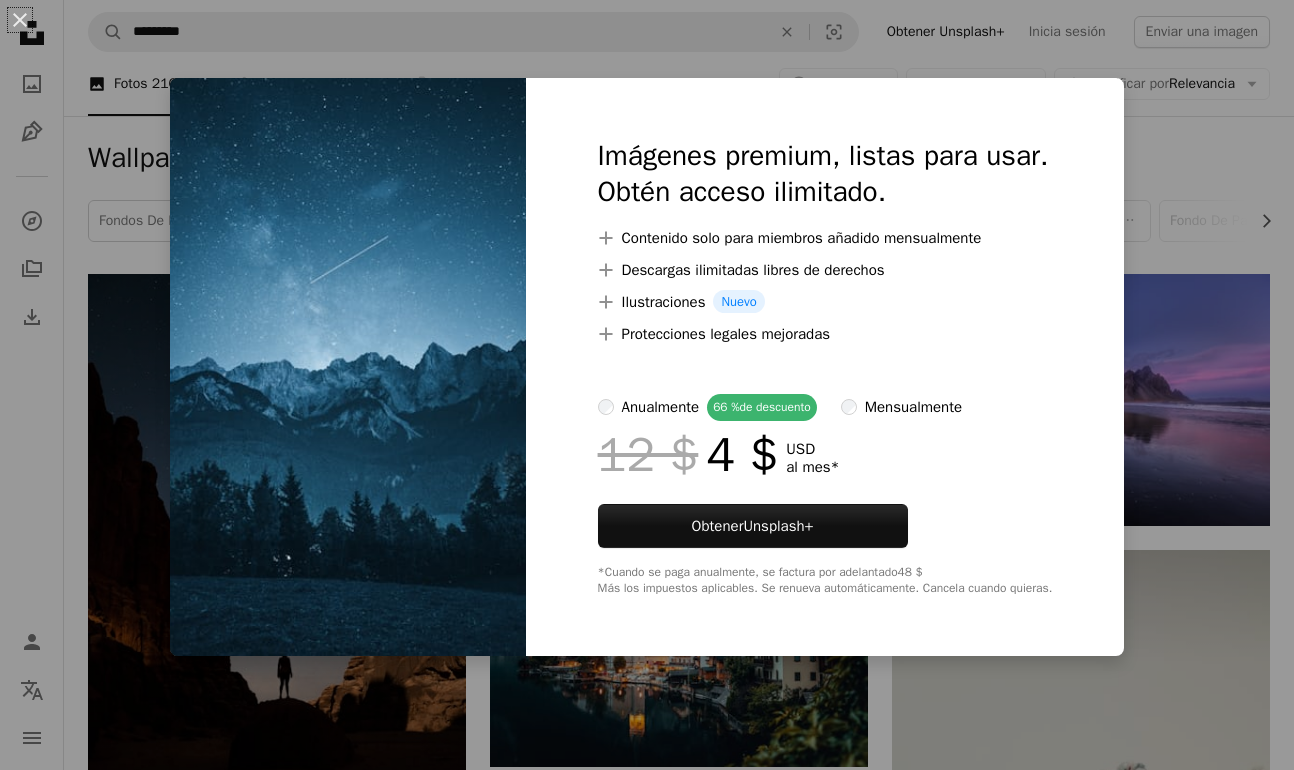 scroll, scrollTop: 10416, scrollLeft: 0, axis: vertical 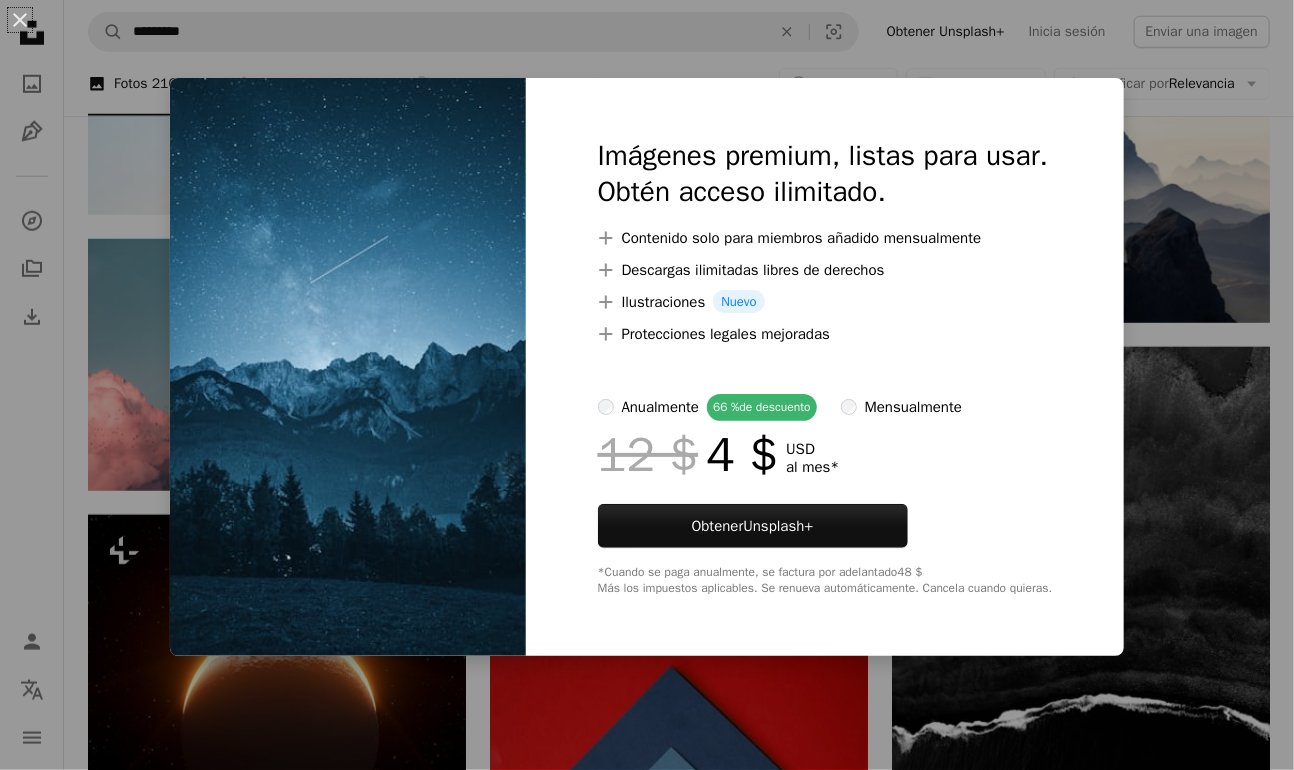 click on "An X shape Imágenes premium, listas para usar. Obtén acceso ilimitado. A plus sign Contenido solo para miembros añadido mensualmente A plus sign Descargas ilimitadas libres de derechos A plus sign Ilustraciones  Nuevo A plus sign Protecciones legales mejoradas anualmente 66 %  de descuento mensualmente 12 $   4 $ USD al mes * Obtener  Unsplash+ *Cuando se paga anualmente, se factura por adelantado  48 $ Más los impuestos aplicables. Se renueva automáticamente. Cancela cuando quieras." at bounding box center [647, 385] 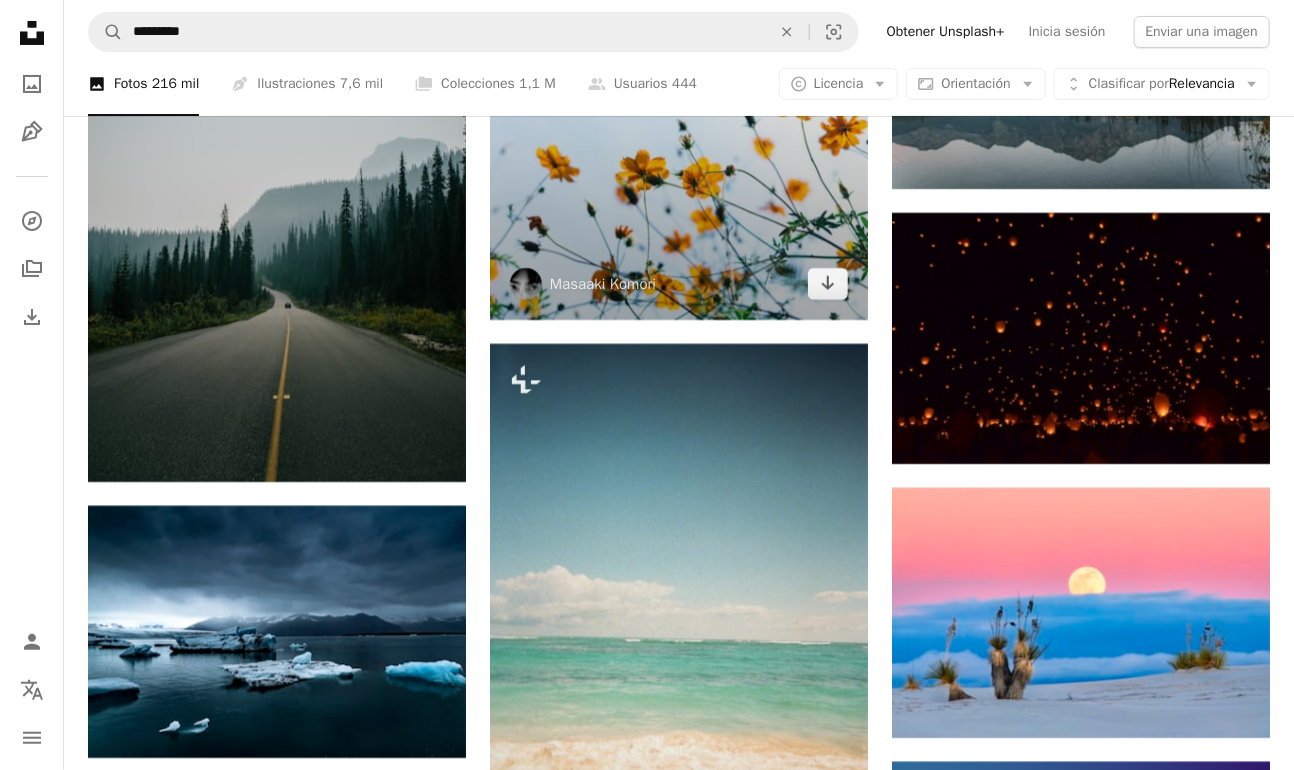 scroll, scrollTop: 16307, scrollLeft: 0, axis: vertical 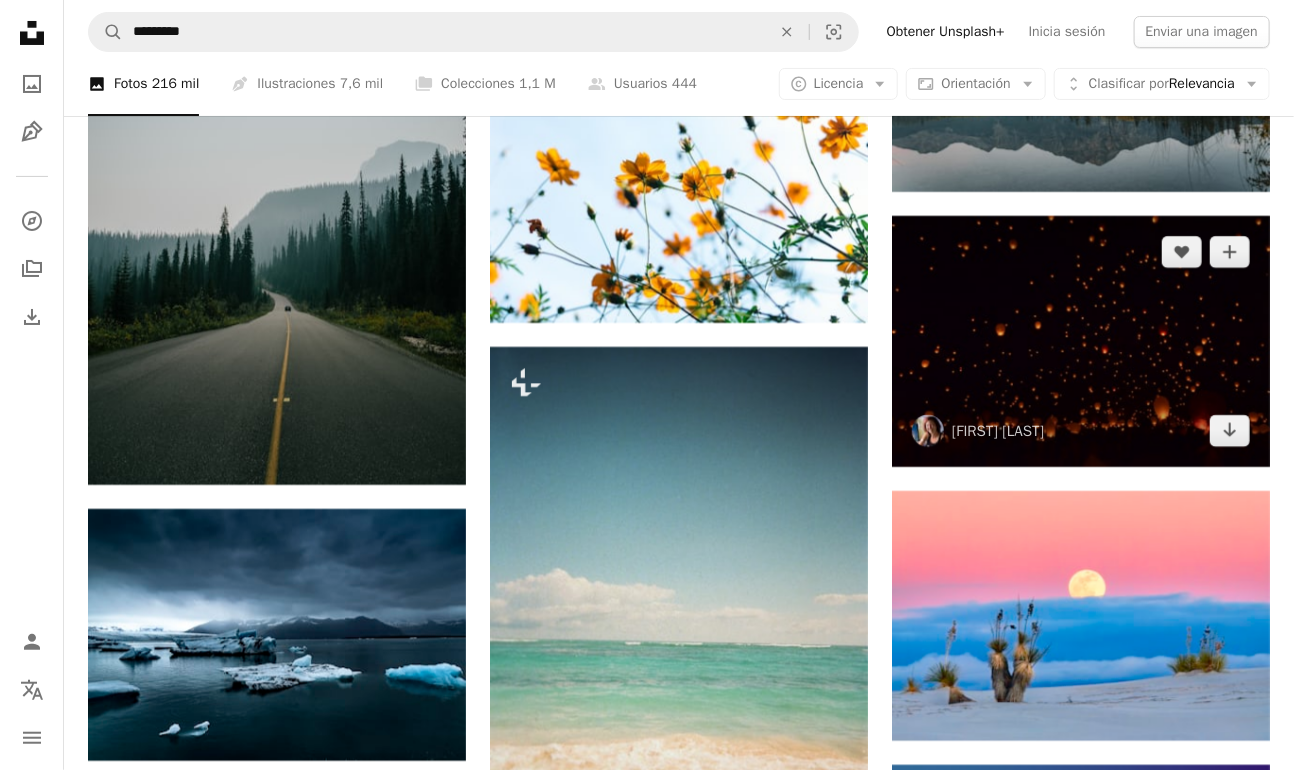 click at bounding box center (1081, 341) 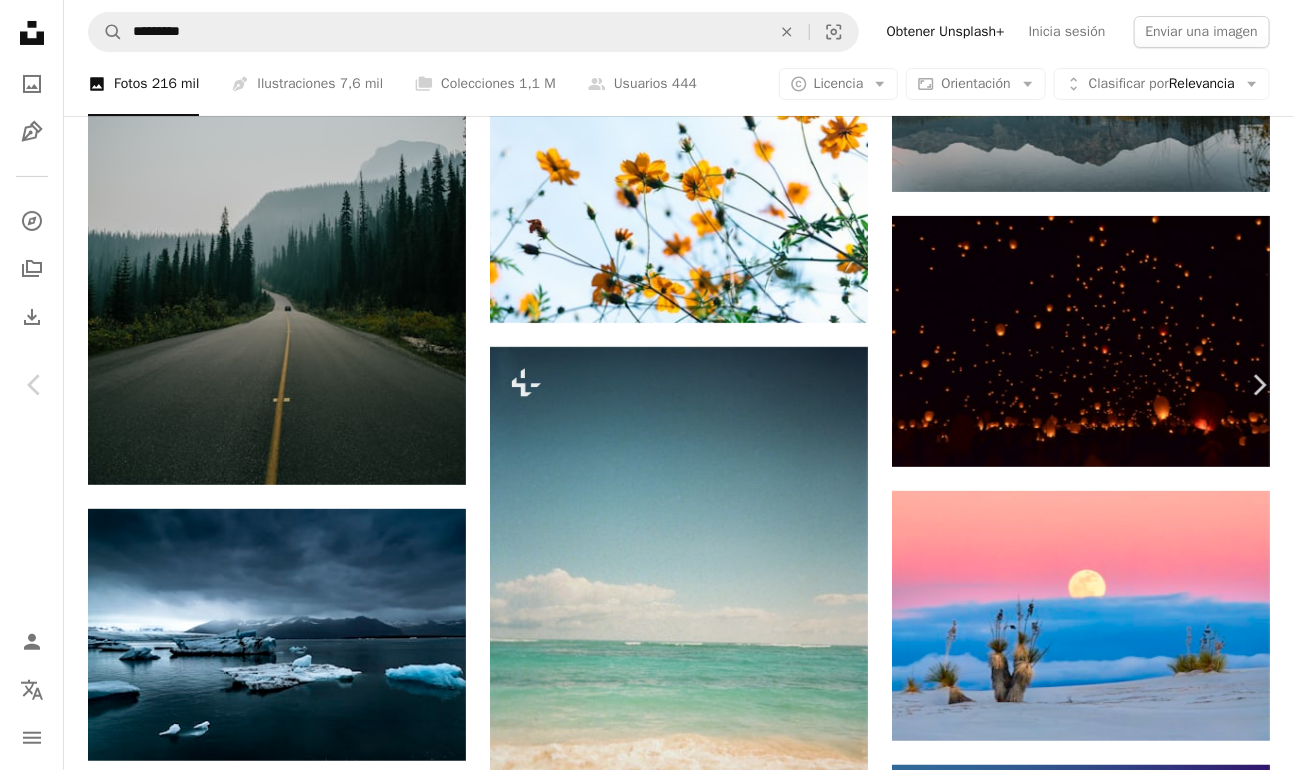 click on "An X shape Chevron left Chevron right [FIRST] [LAST] m2creates A heart A plus sign Editar imagen   Plus sign for Unsplash+ Descargar gratis Chevron down Zoom in Visualizaciones 27.568.110 Descargas 445.594 Presentado en Fotos ,  Wallpapers A forward-right arrow Compartir Info icon Información More Actions A map marker Sandia Speedway, [CITY], [STATE] Calendar outlined Publicado el  22 de julio de 2017 Camera NIKON CORPORATION, NIKON D5100 Safety Uso gratuito bajo la  Licencia Unsplash Imágenes 4K papel tapiz fondo de pantalla de computadora portátil fondo de pantalla macbook Fondo de pantalla 1920x1080 fondo de pantalla mac Fondo de pantalla de 8k Fondo de pantalla de Windows 10 Noche Fuego Papel pintado estético naranja vela Fondo de pantalla de 1080p fondo de pantalla genial muchedumbre 2560x1440 fondo de pantalla 1366x768 fondo de pantalla fondo fresco Fondo de pantalla en vivo Imágenes gratuitas Explora imágenes premium relacionadas en iStock  |  Ver más en iStock  ↗ A heart A heart" at bounding box center [647, 6513] 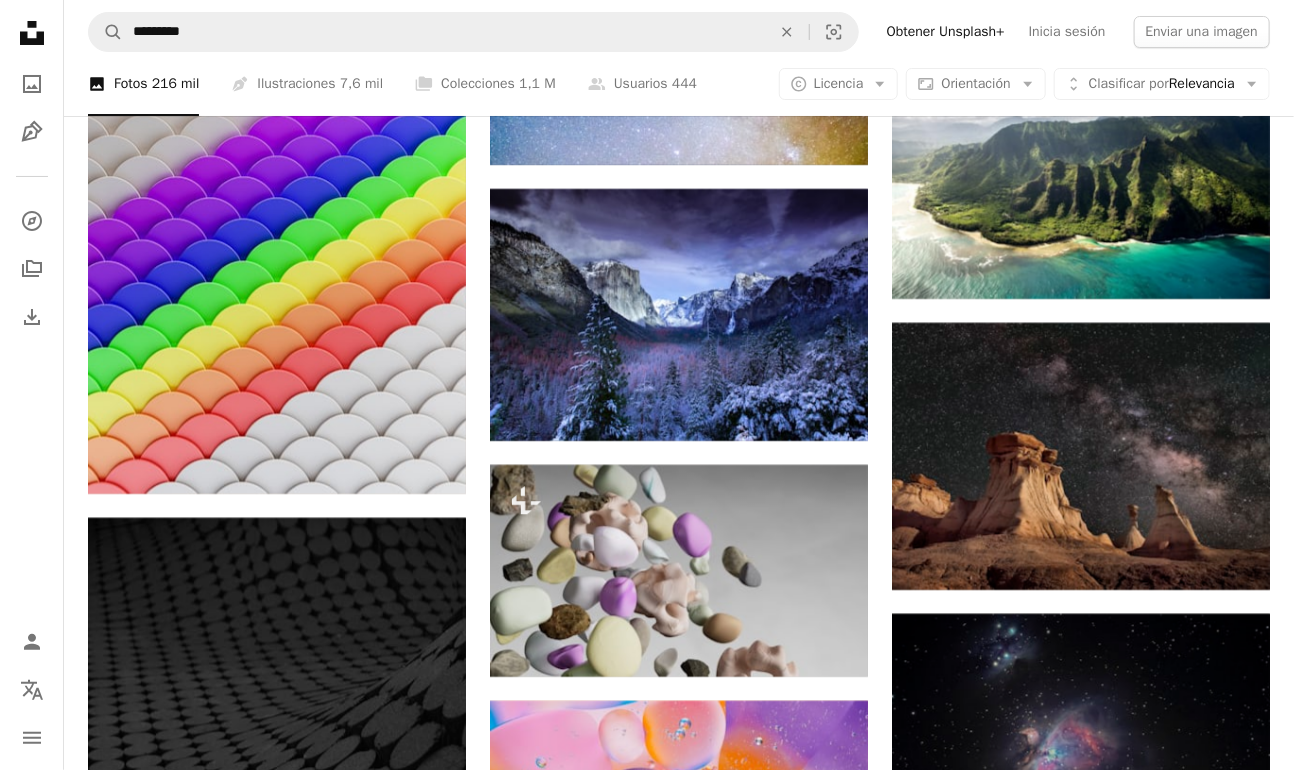 scroll, scrollTop: 23011, scrollLeft: 0, axis: vertical 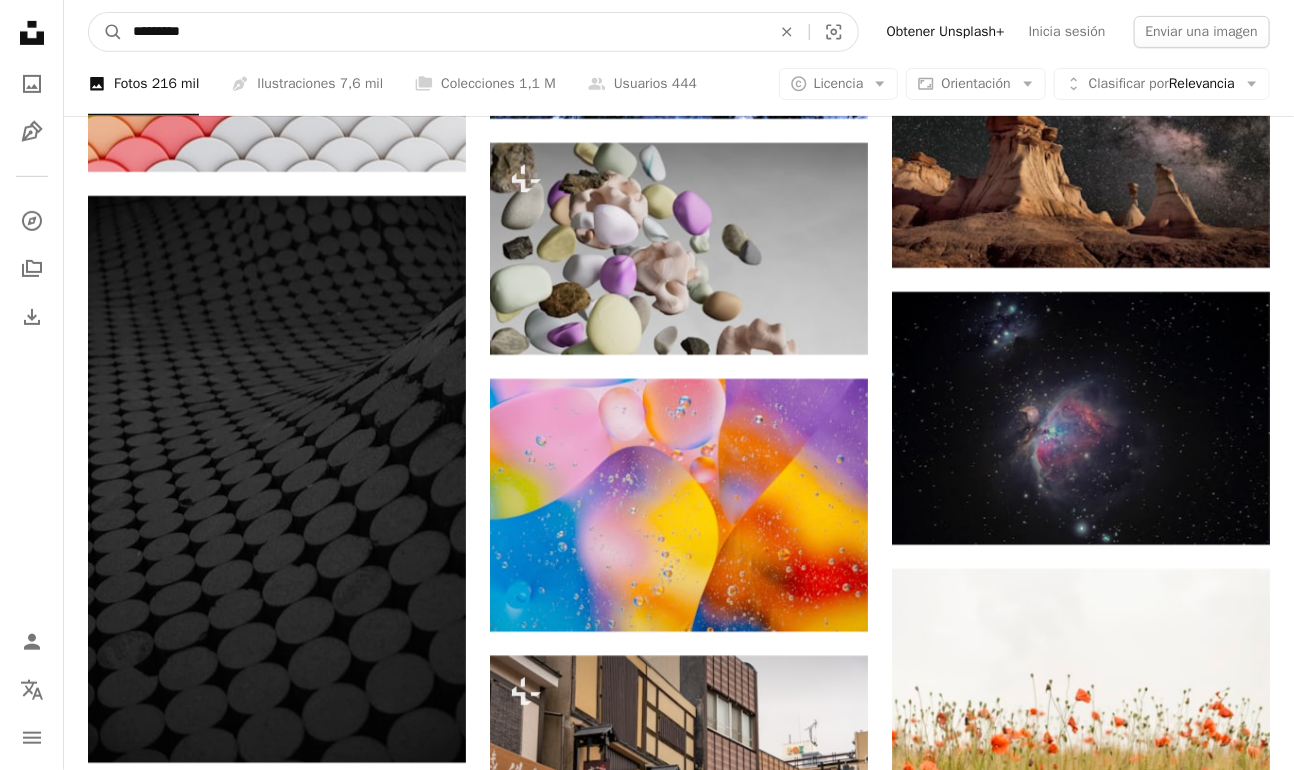 click on "*********" at bounding box center [444, 32] 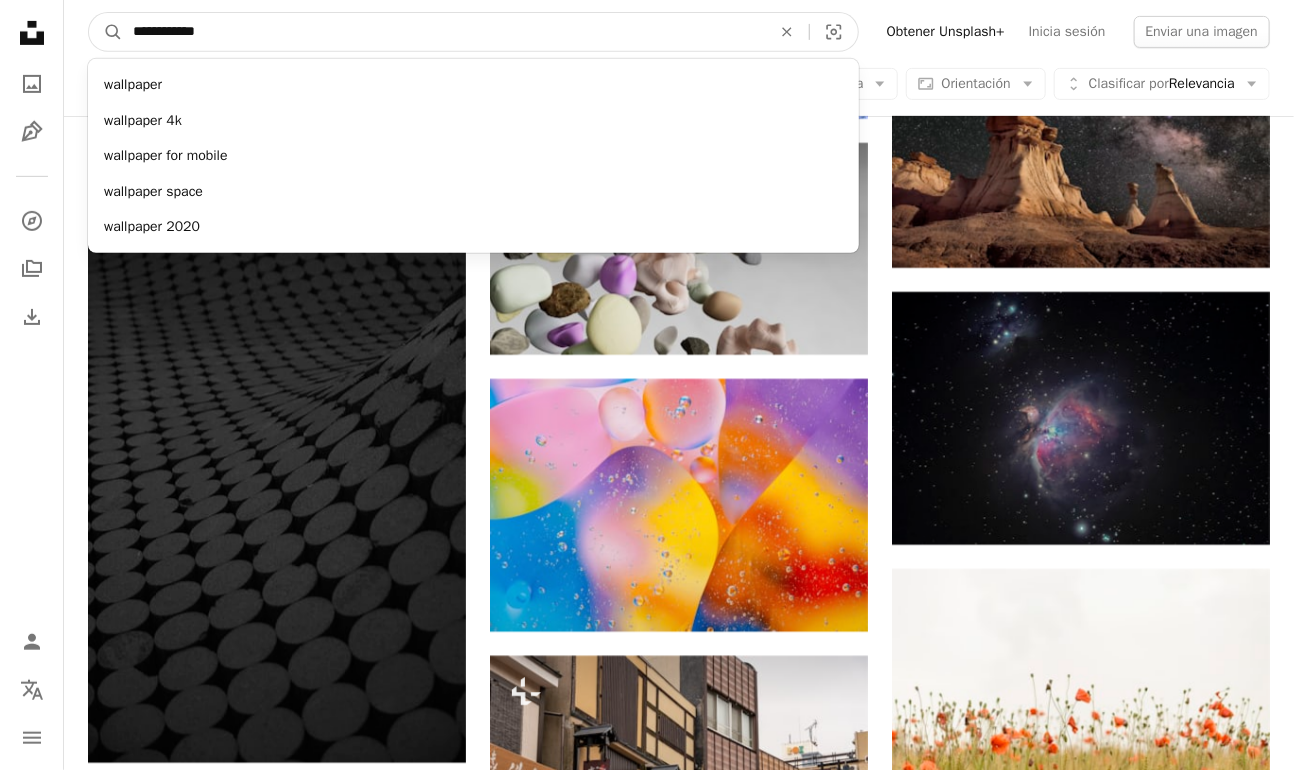 type on "**********" 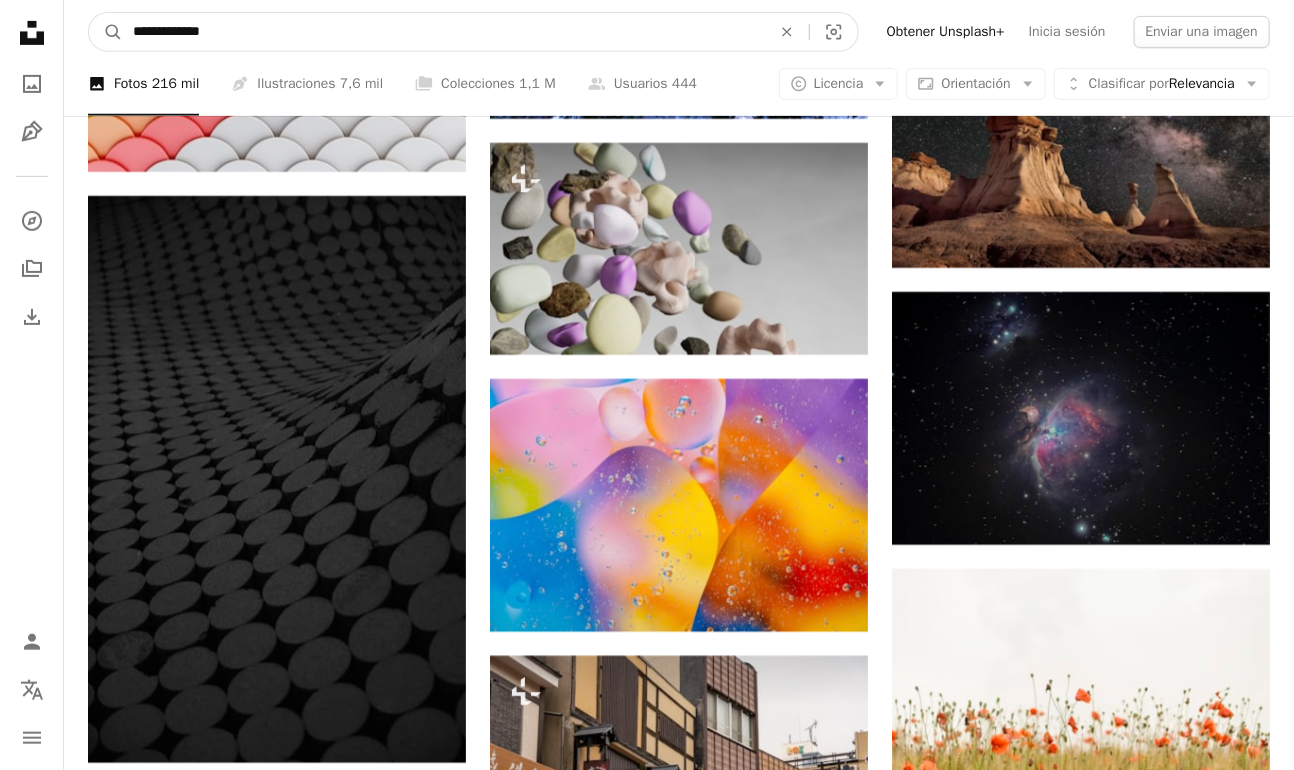 click on "A magnifying glass" at bounding box center (106, 32) 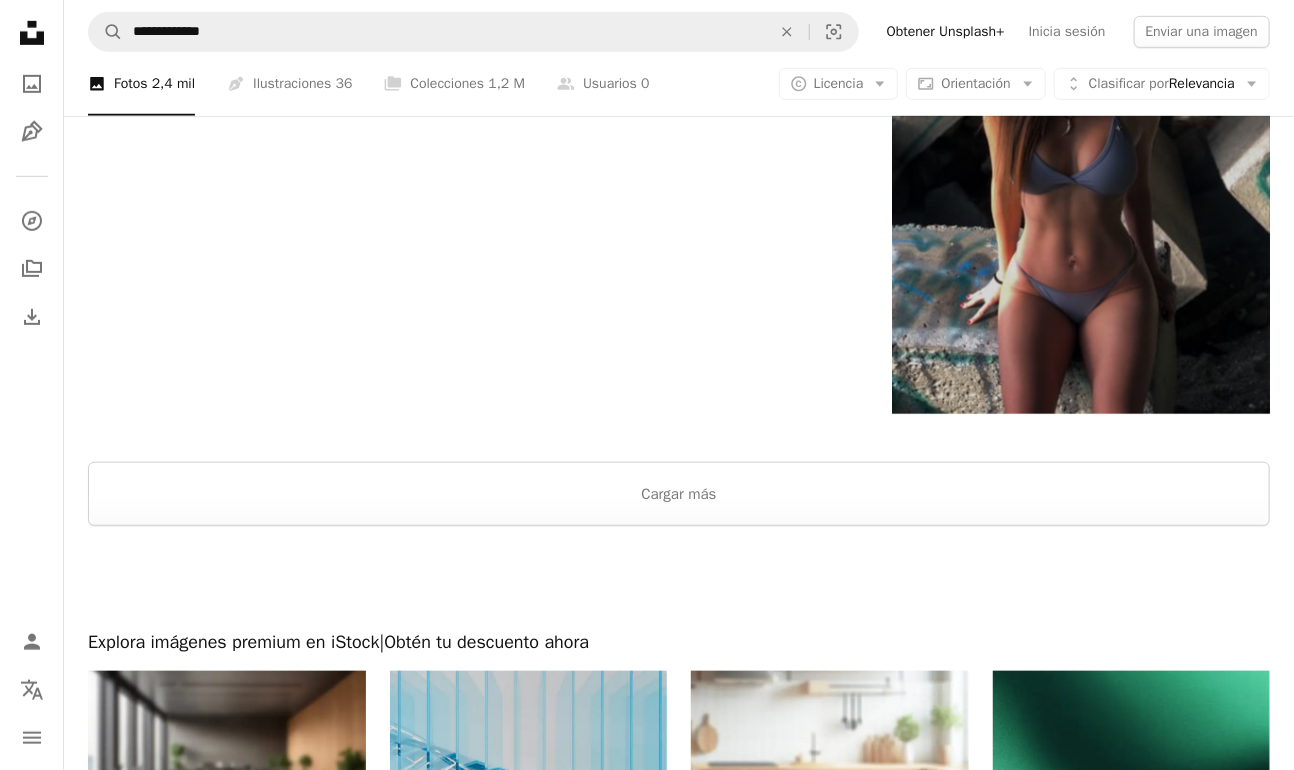 scroll, scrollTop: 3700, scrollLeft: 0, axis: vertical 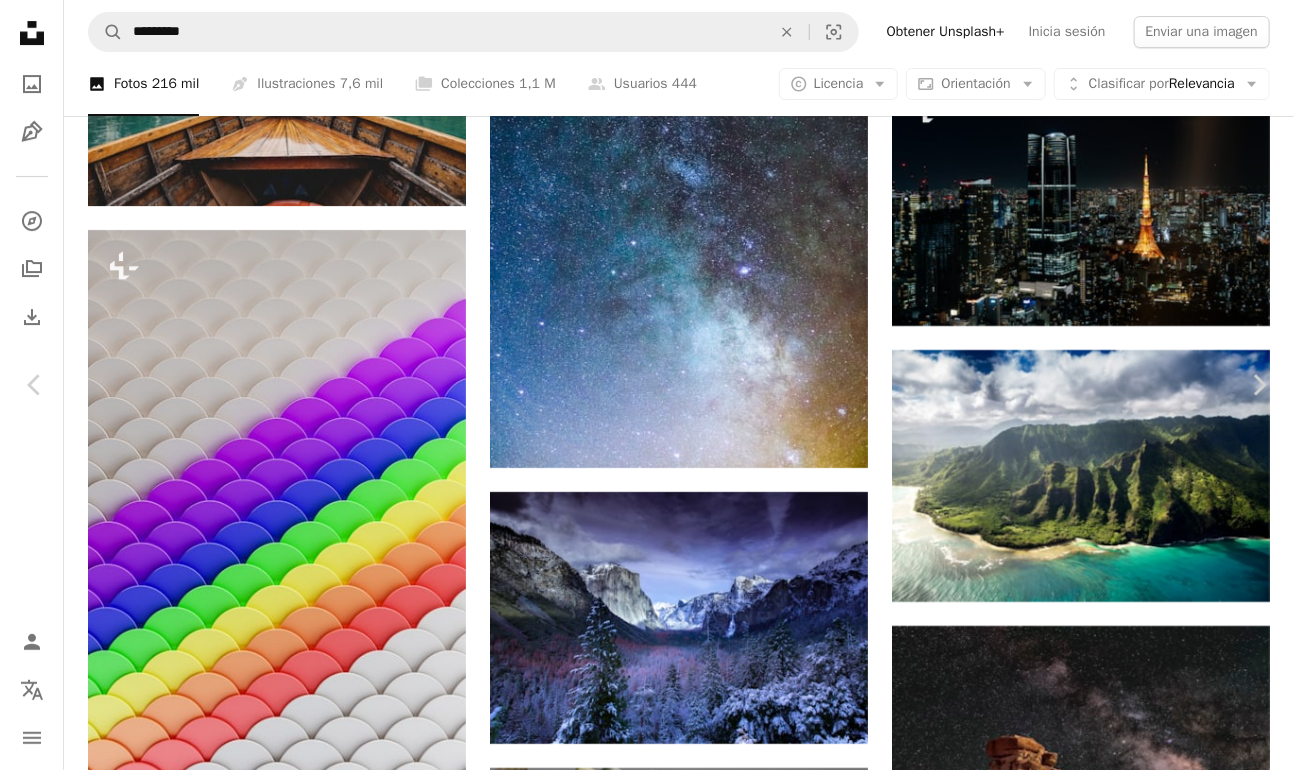 click on "Foto de [FIRST] [LAST] en Unsplash" at bounding box center [647, 5323] 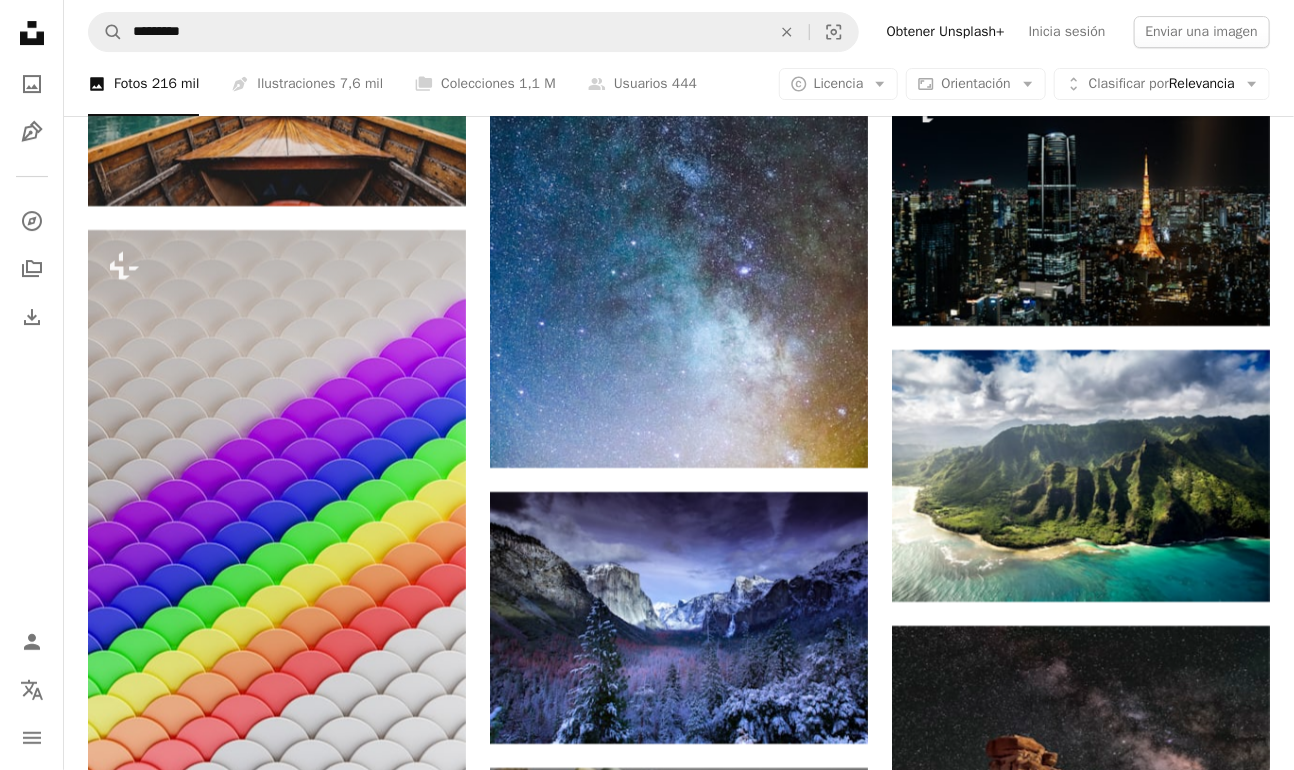 scroll, scrollTop: 23011, scrollLeft: 0, axis: vertical 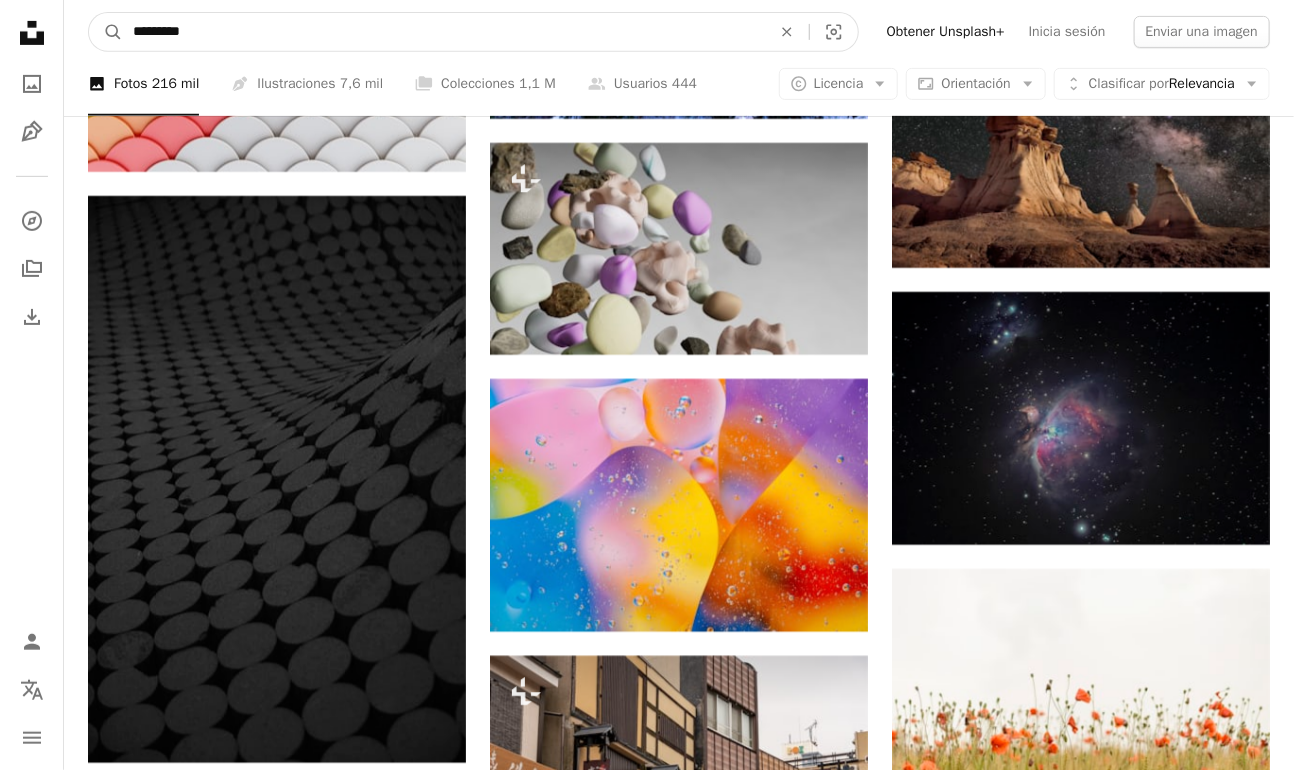 click on "*********" at bounding box center [444, 32] 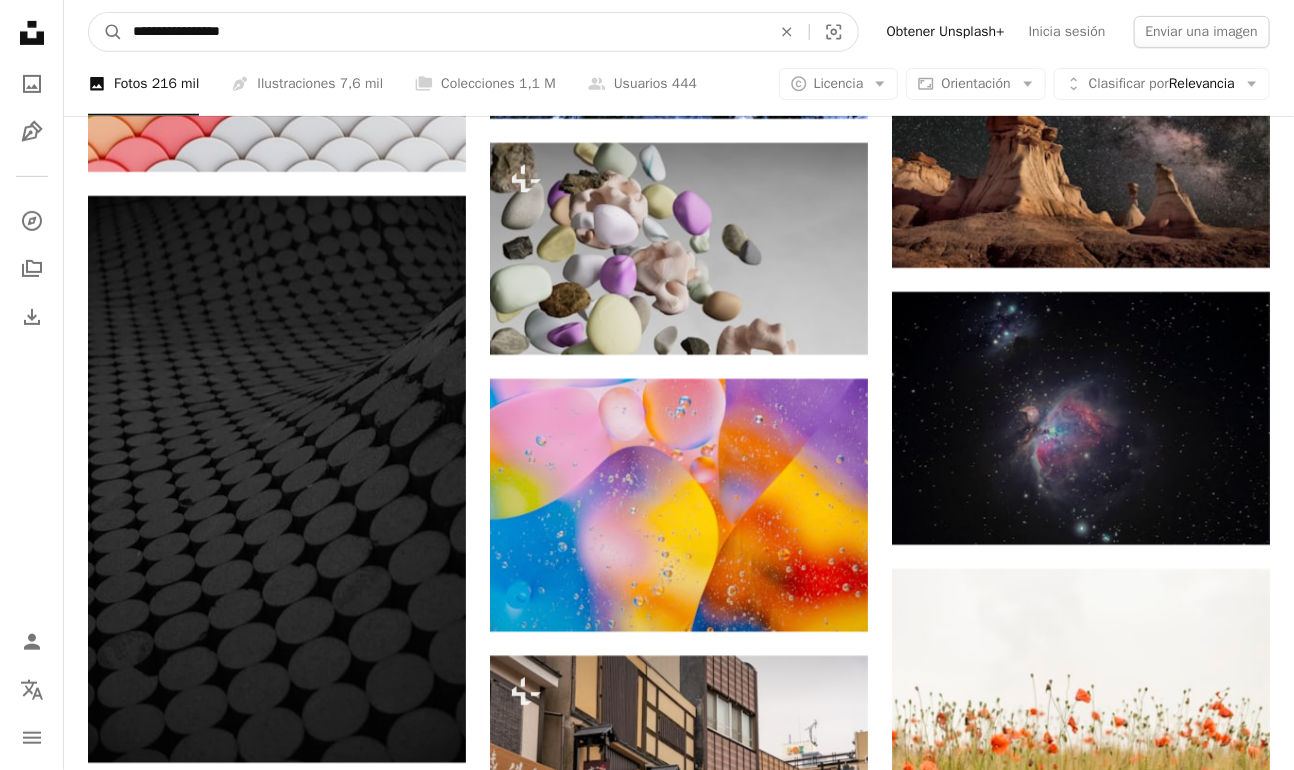 type on "**********" 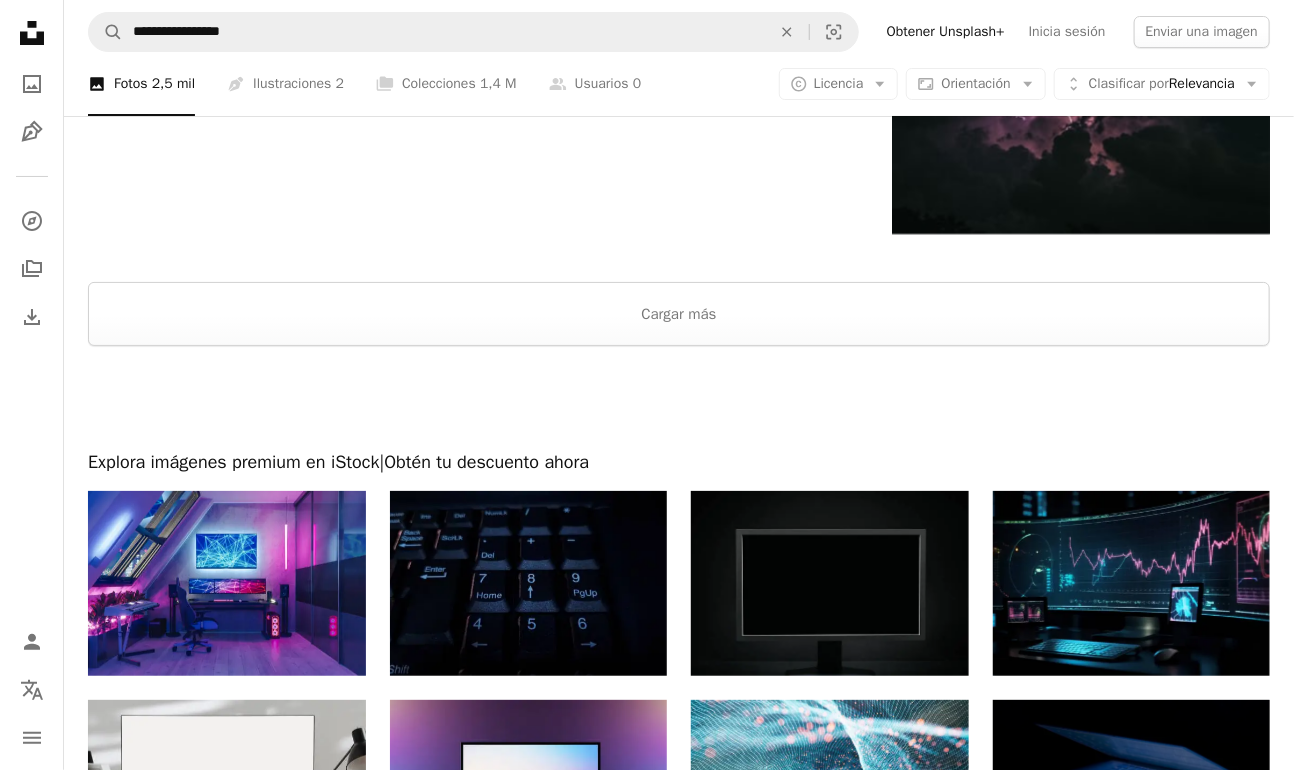 scroll, scrollTop: 3228, scrollLeft: 0, axis: vertical 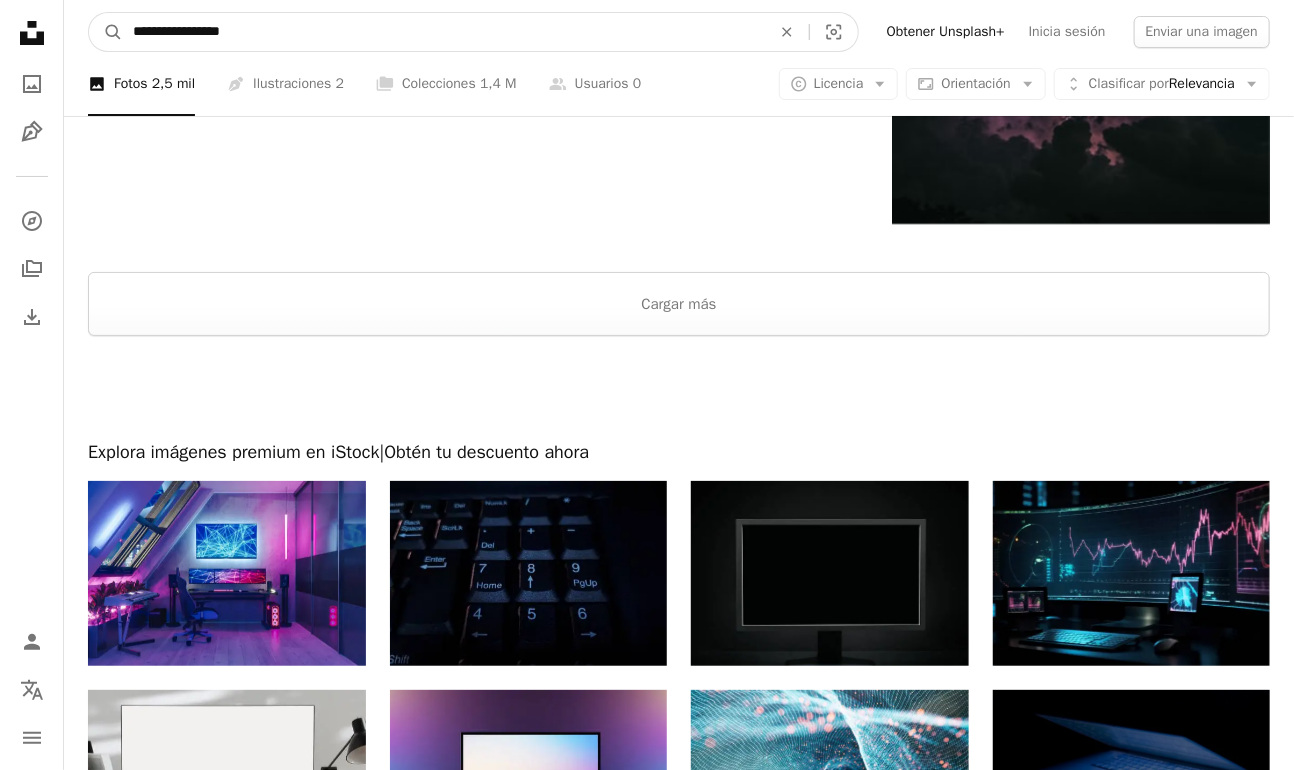 click on "**********" at bounding box center [444, 32] 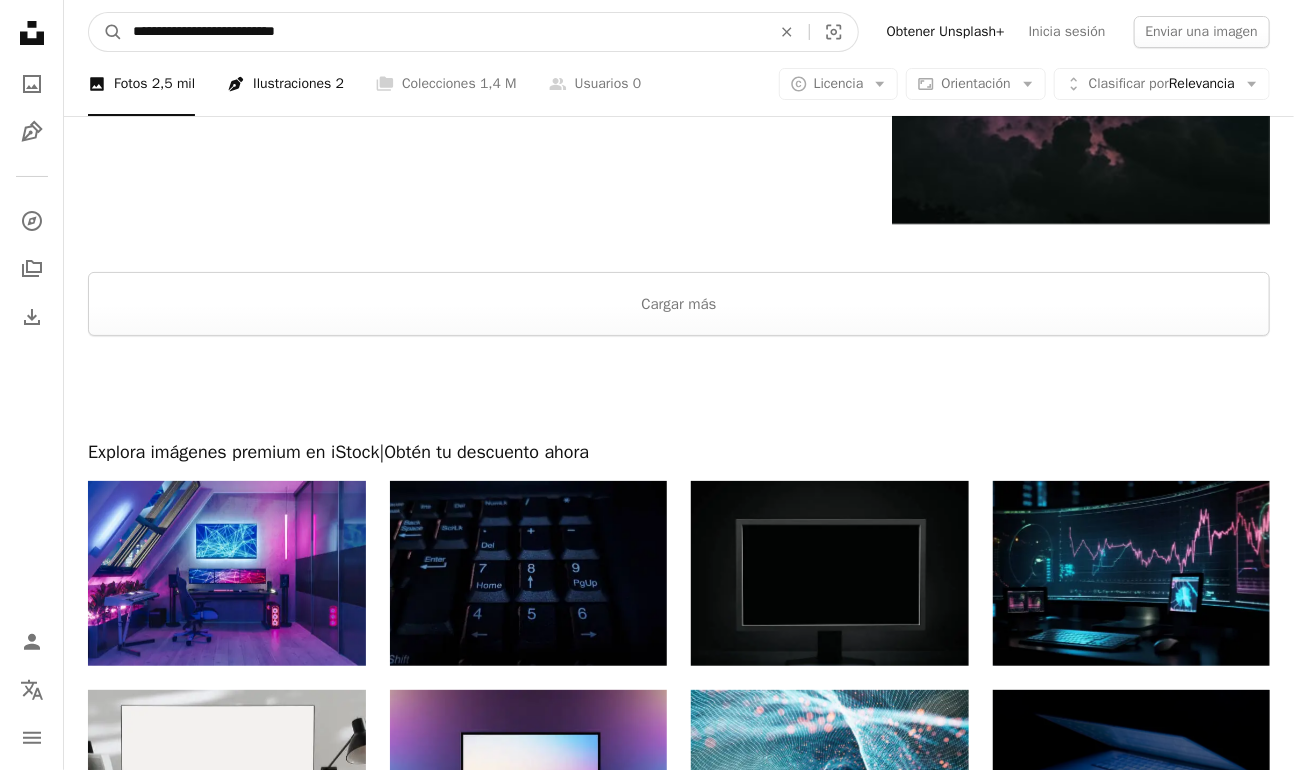type on "**********" 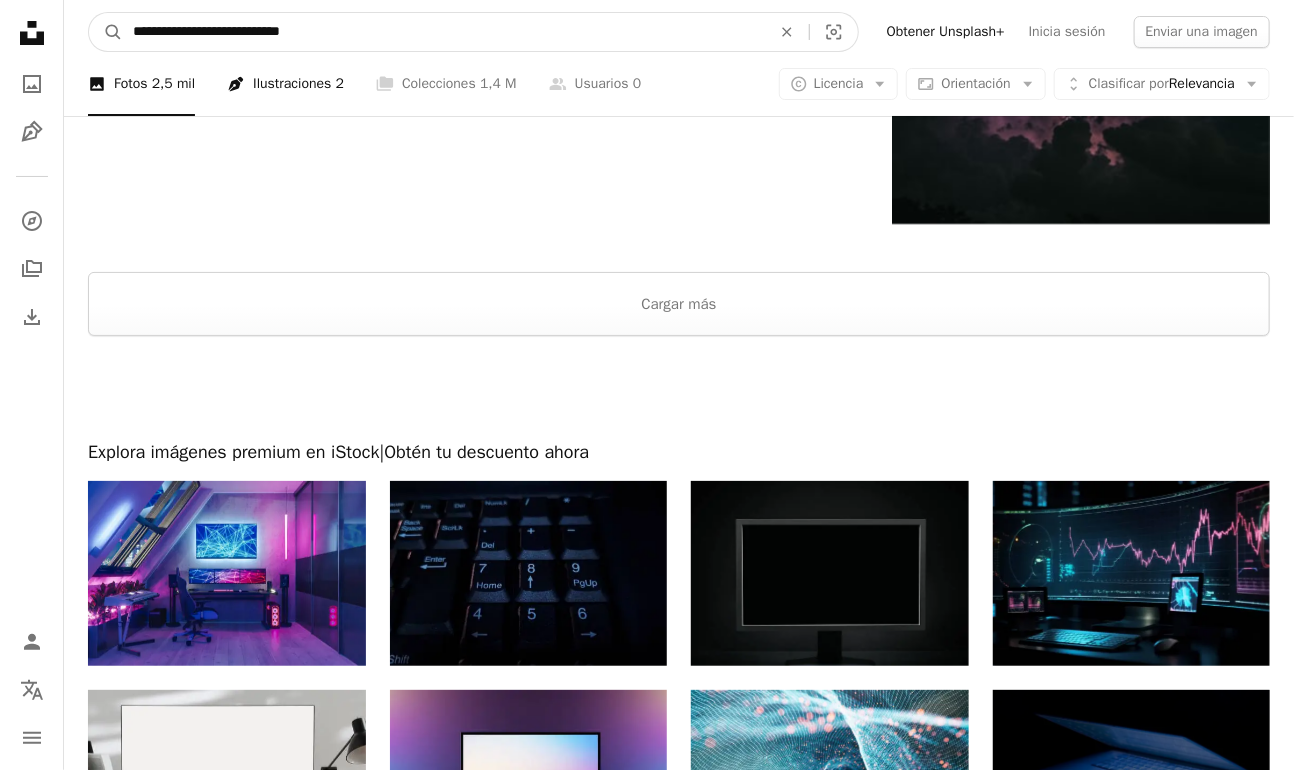 click on "A magnifying glass" at bounding box center [106, 32] 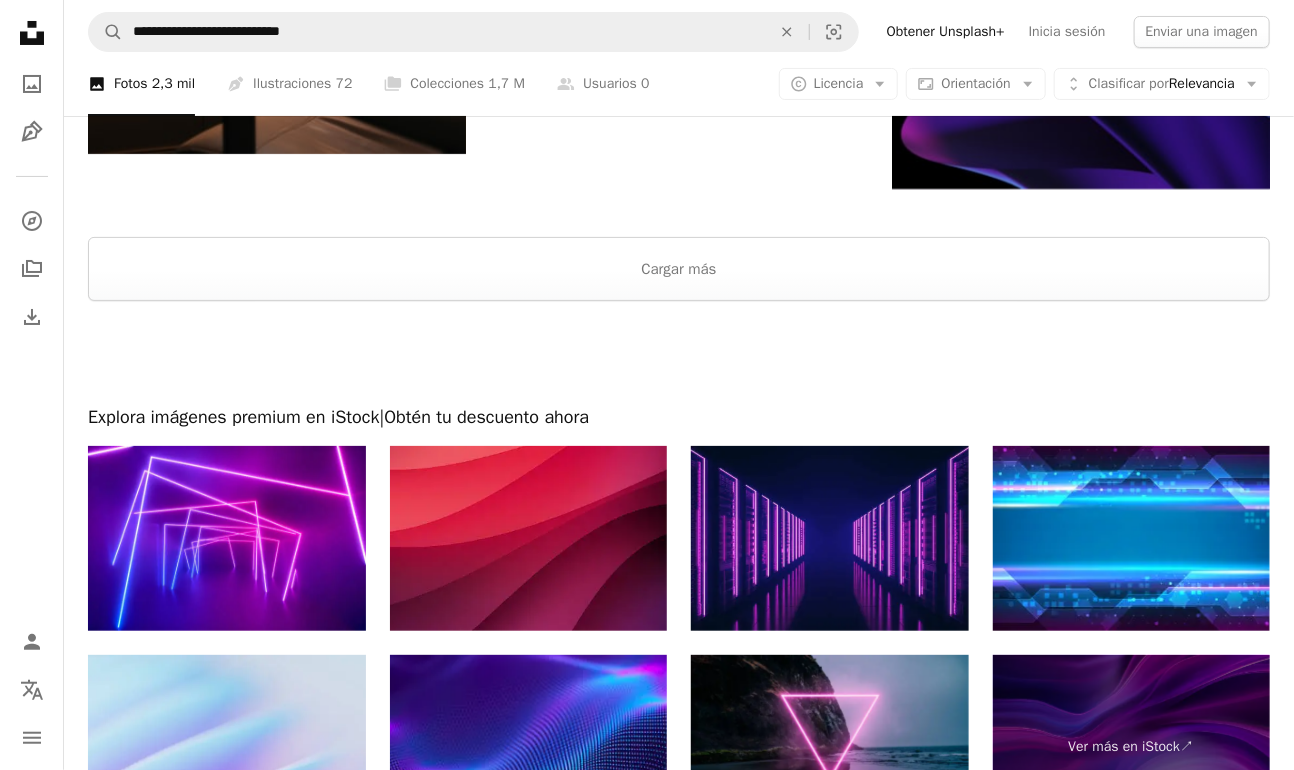 scroll, scrollTop: 3350, scrollLeft: 0, axis: vertical 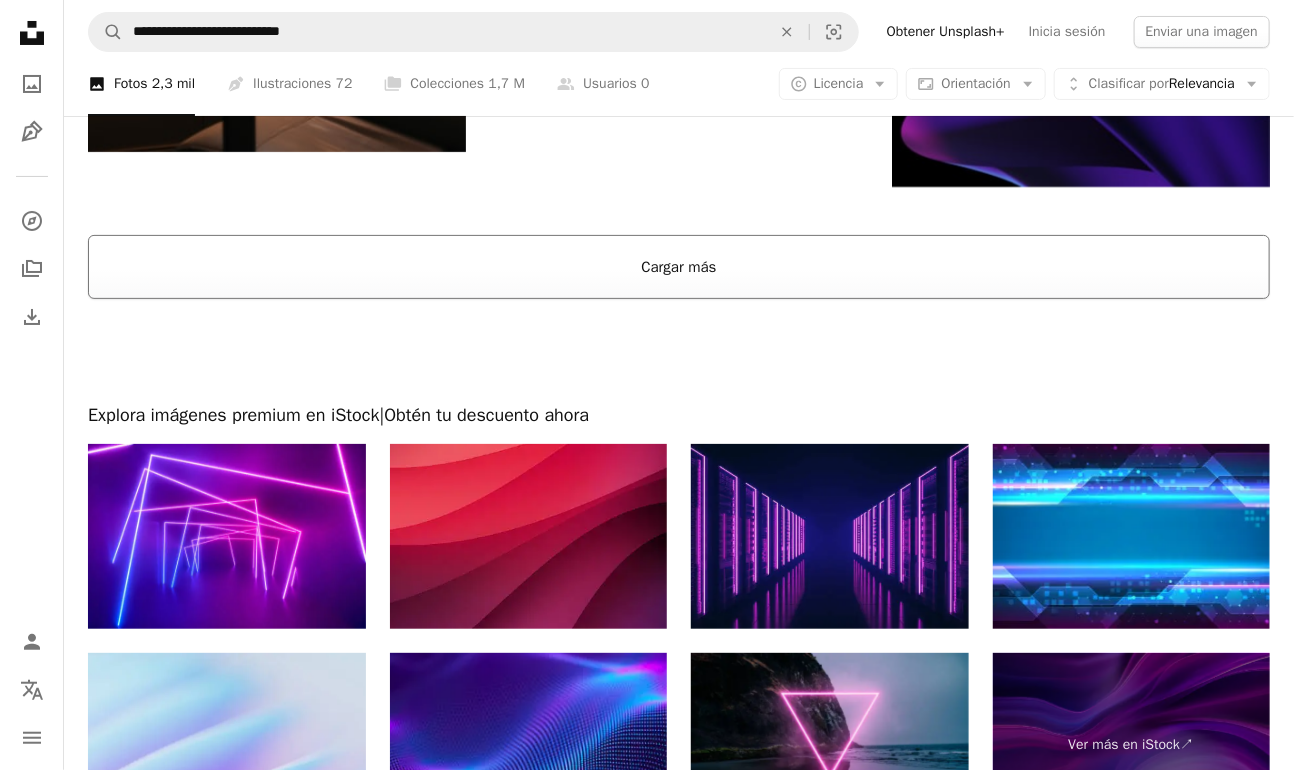 click on "Cargar más" at bounding box center (679, 267) 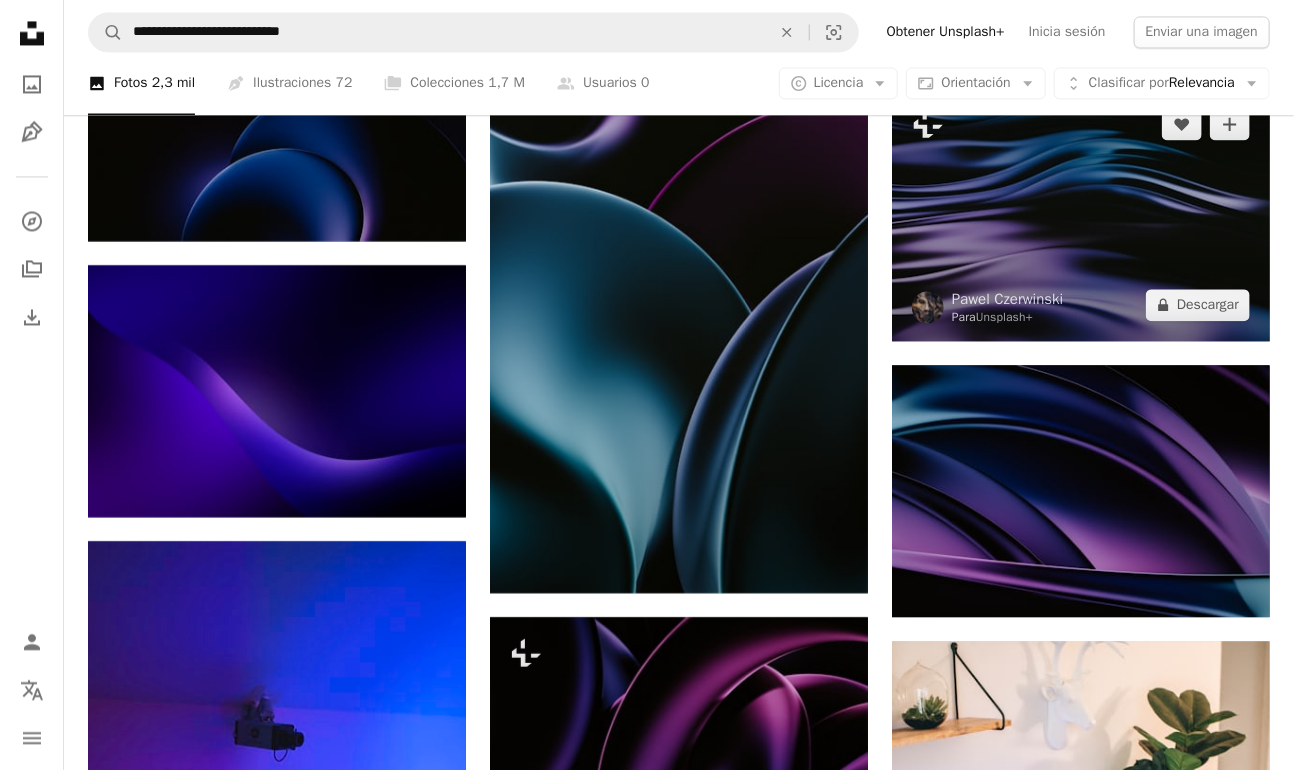 scroll, scrollTop: 1822, scrollLeft: 0, axis: vertical 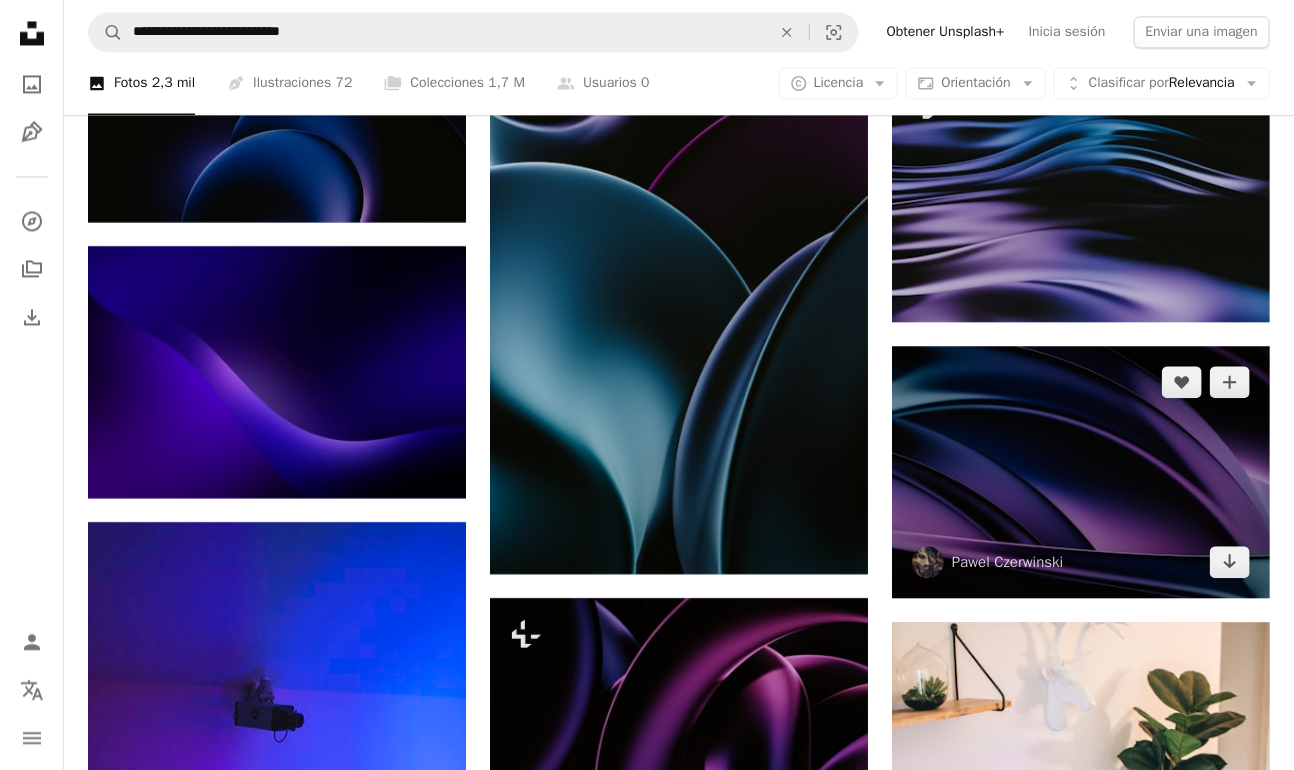 click at bounding box center (1081, 472) 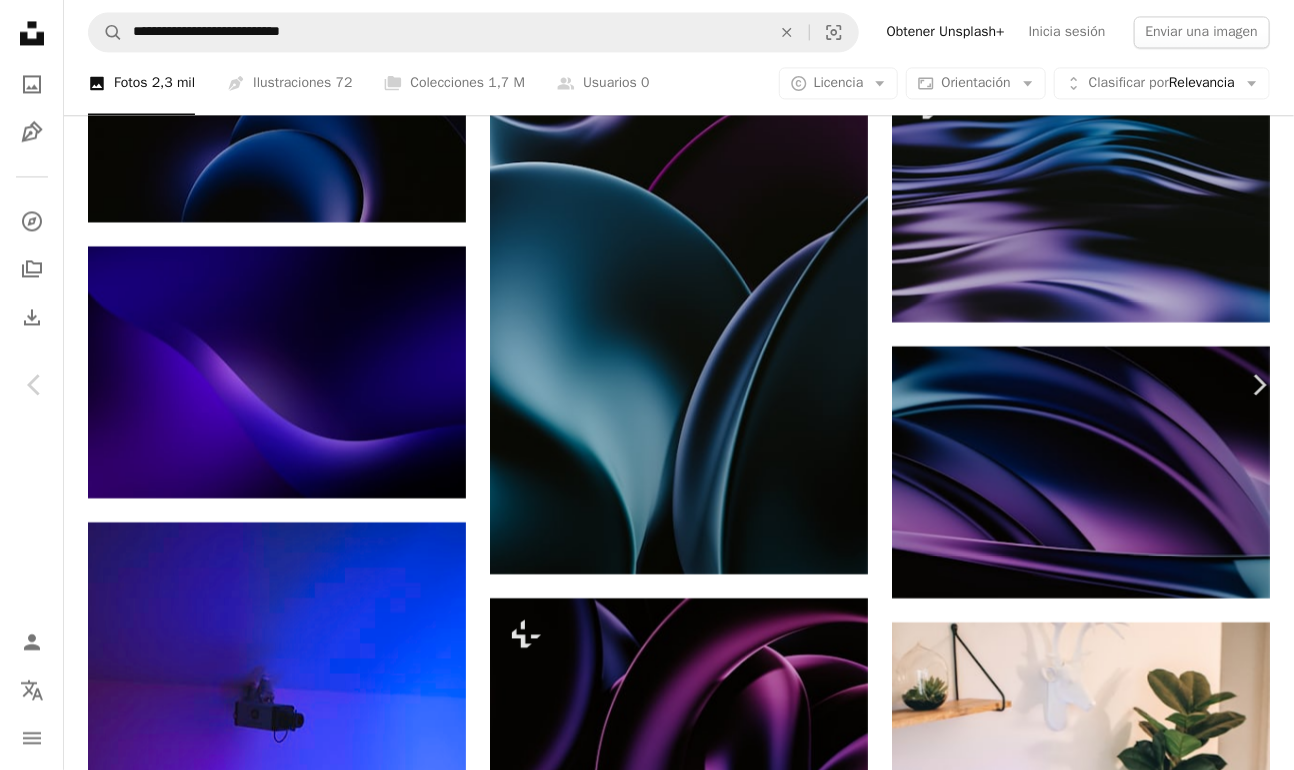 click on "Descargar gratis" at bounding box center [1088, 4474] 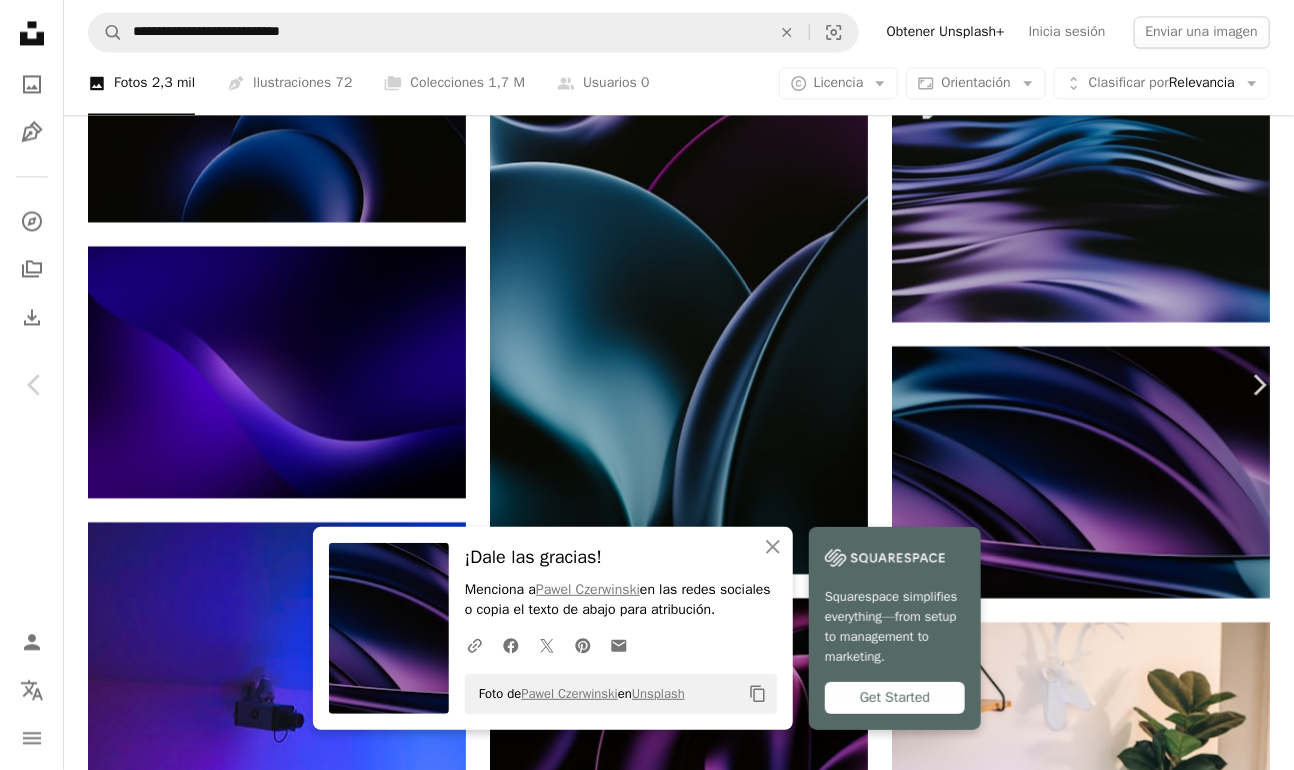 click on "Foto de [FIRST] [LAST] en Unsplash" at bounding box center [647, 4812] 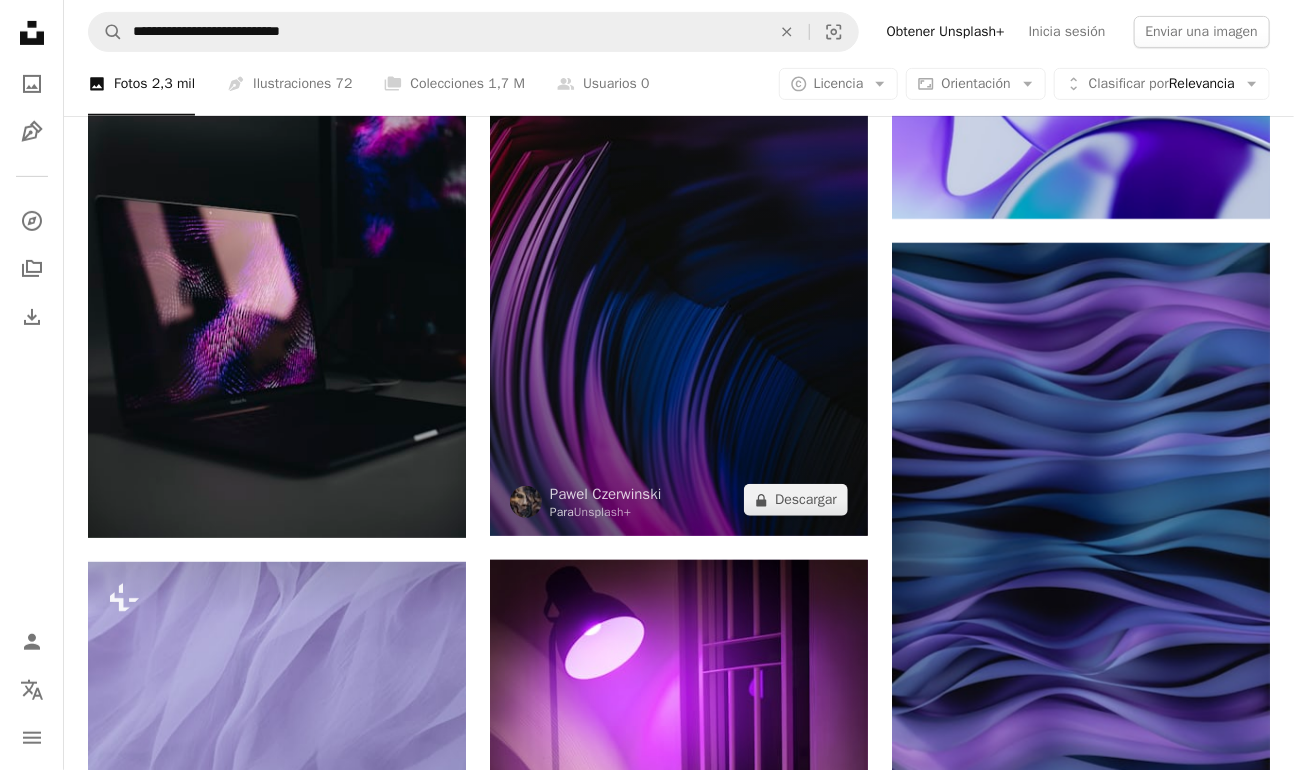scroll, scrollTop: 3500, scrollLeft: 0, axis: vertical 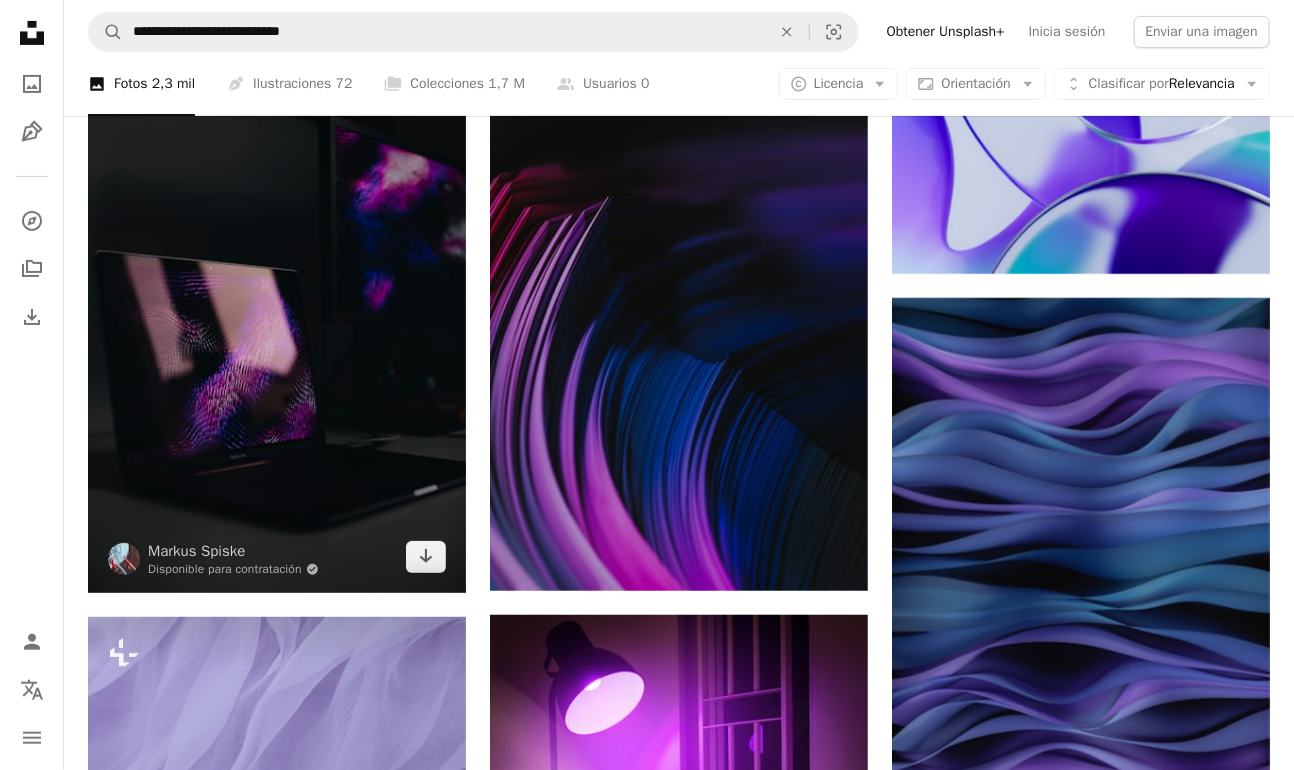 click at bounding box center [277, 309] 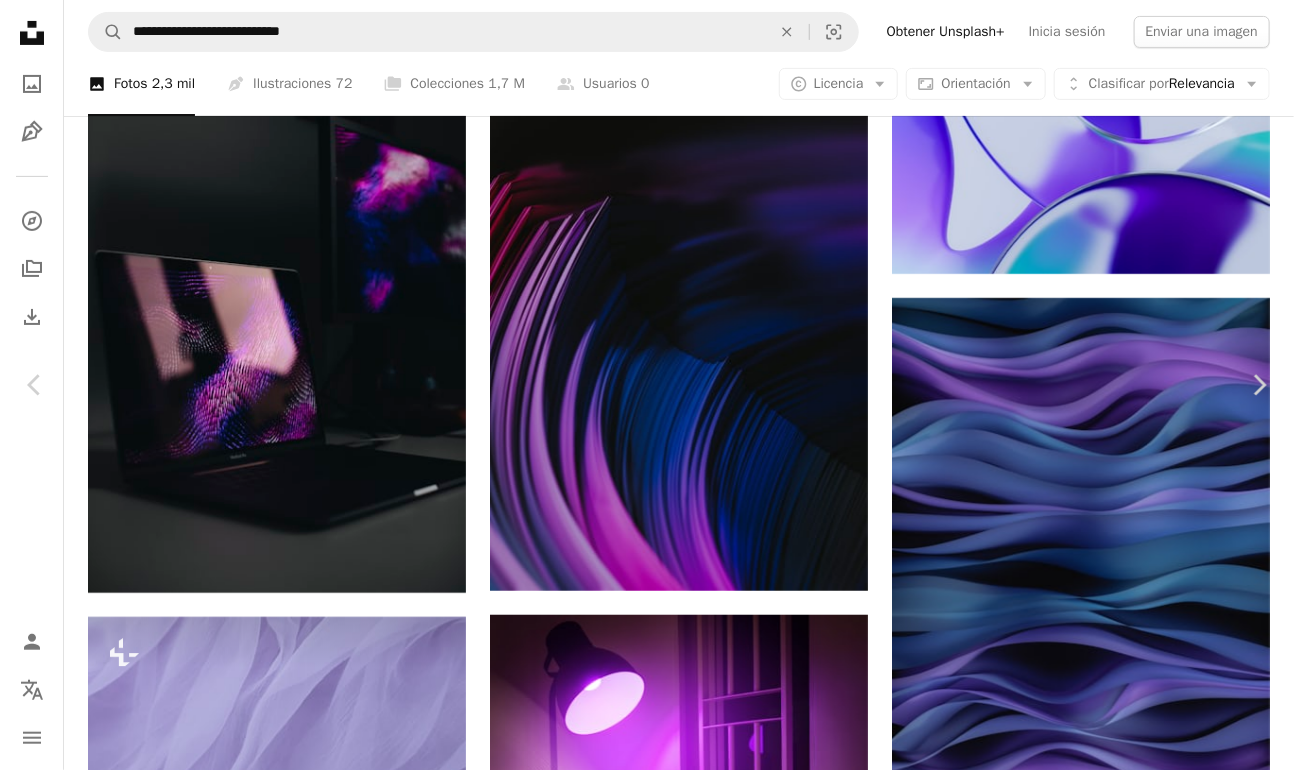 scroll, scrollTop: 1857, scrollLeft: 0, axis: vertical 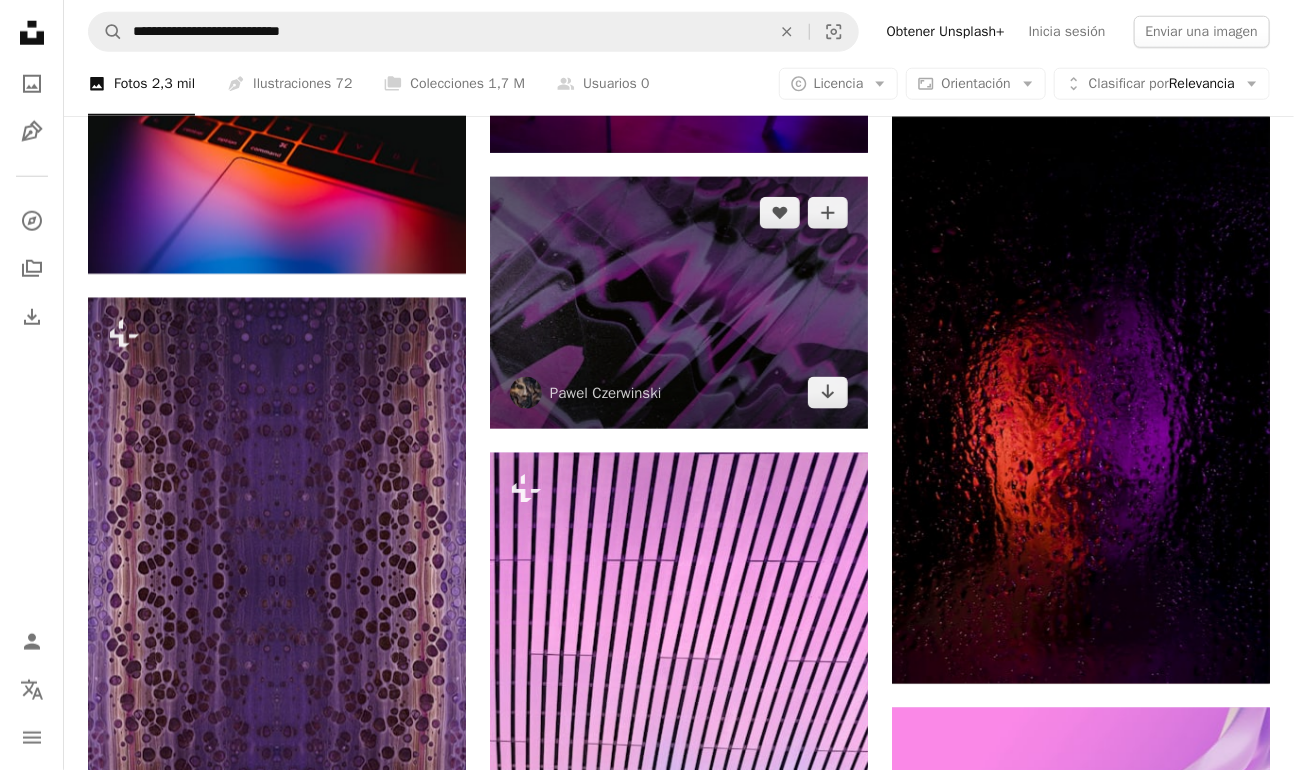 click at bounding box center (679, 303) 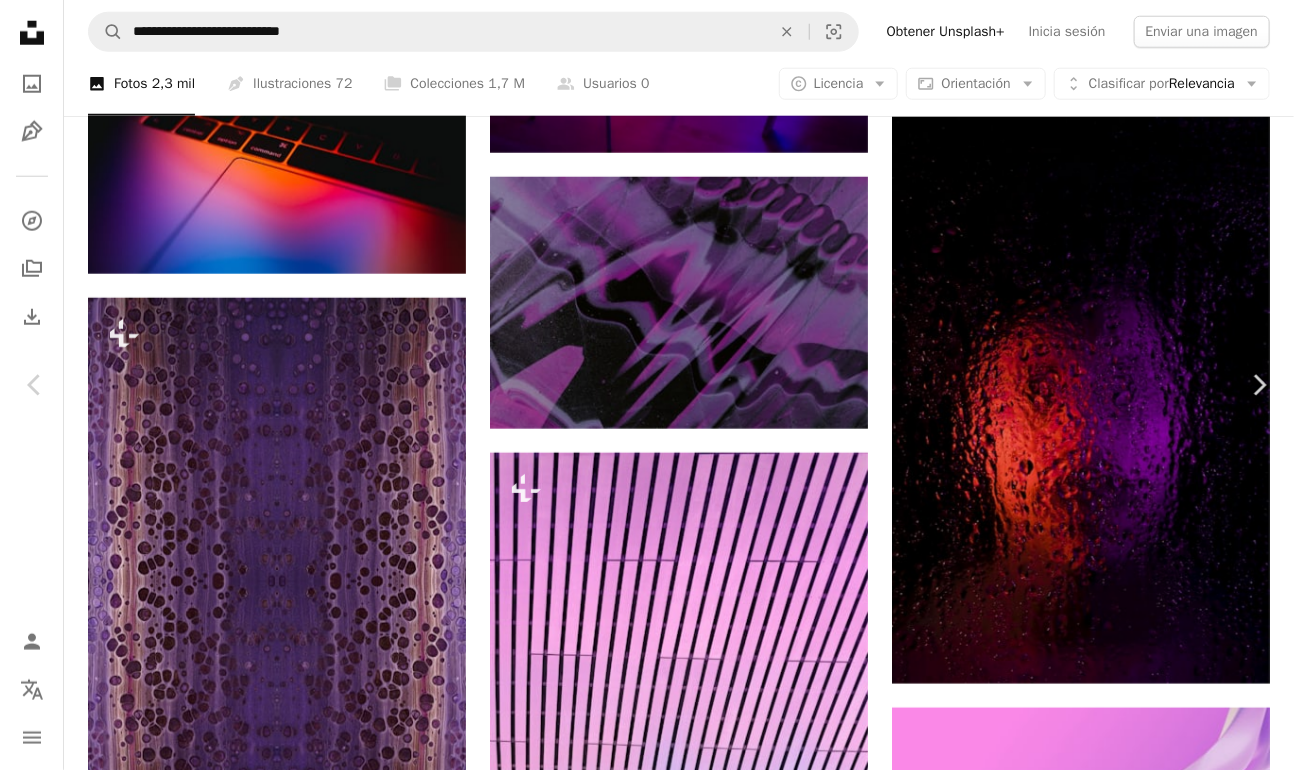 scroll, scrollTop: 6007, scrollLeft: 0, axis: vertical 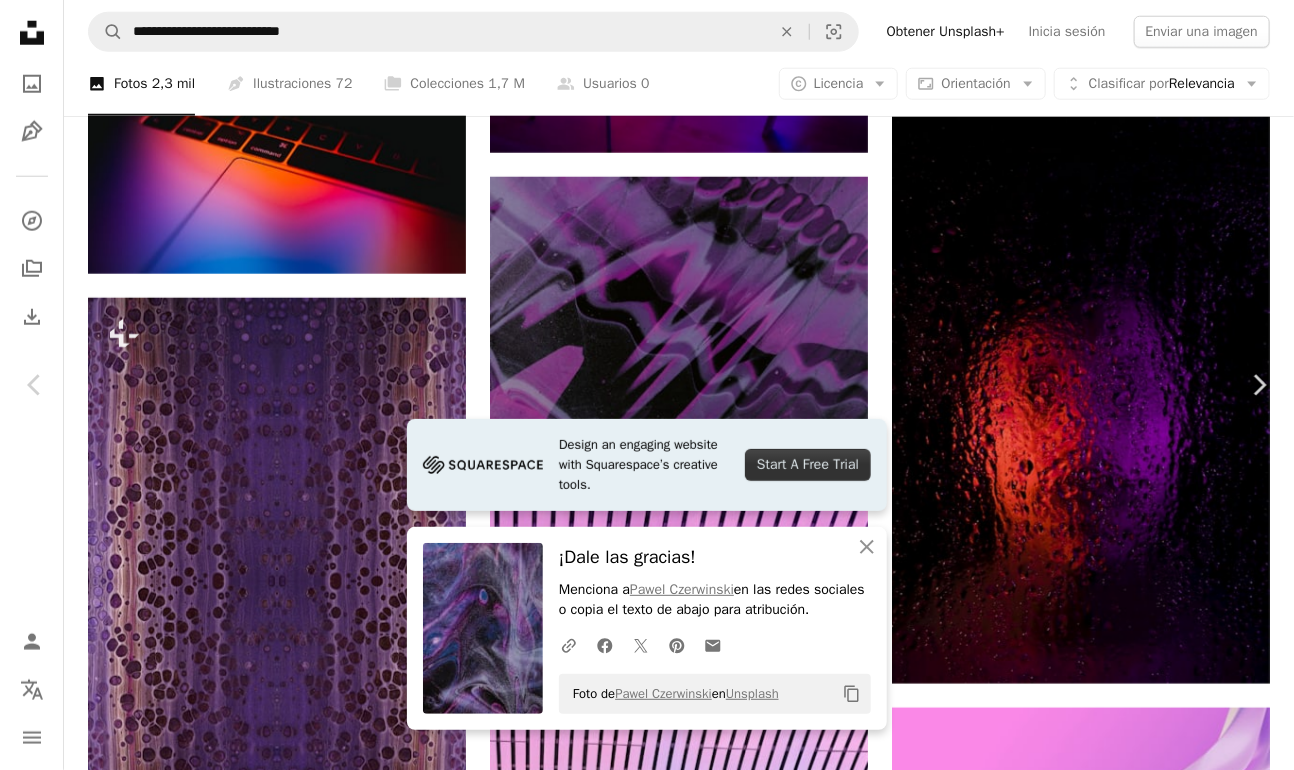 click on "Arrow pointing down" 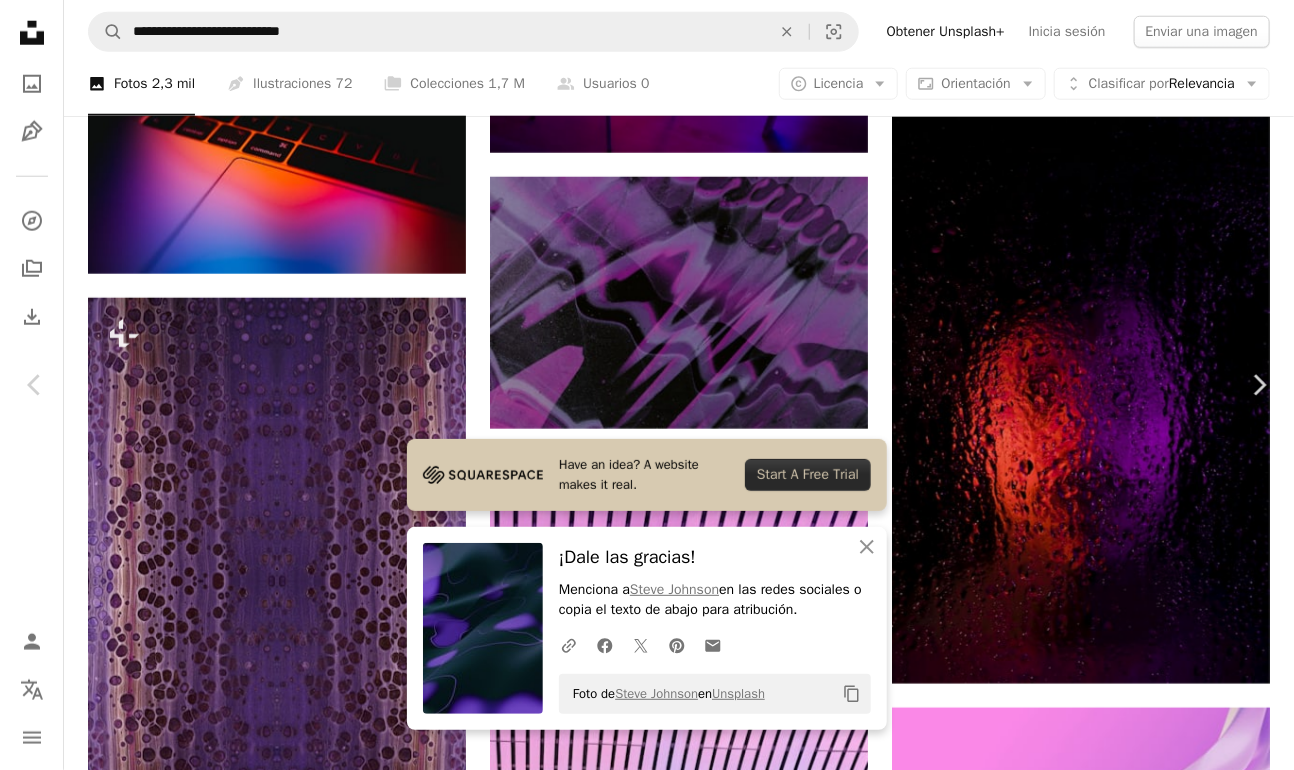 scroll, scrollTop: 15522, scrollLeft: 0, axis: vertical 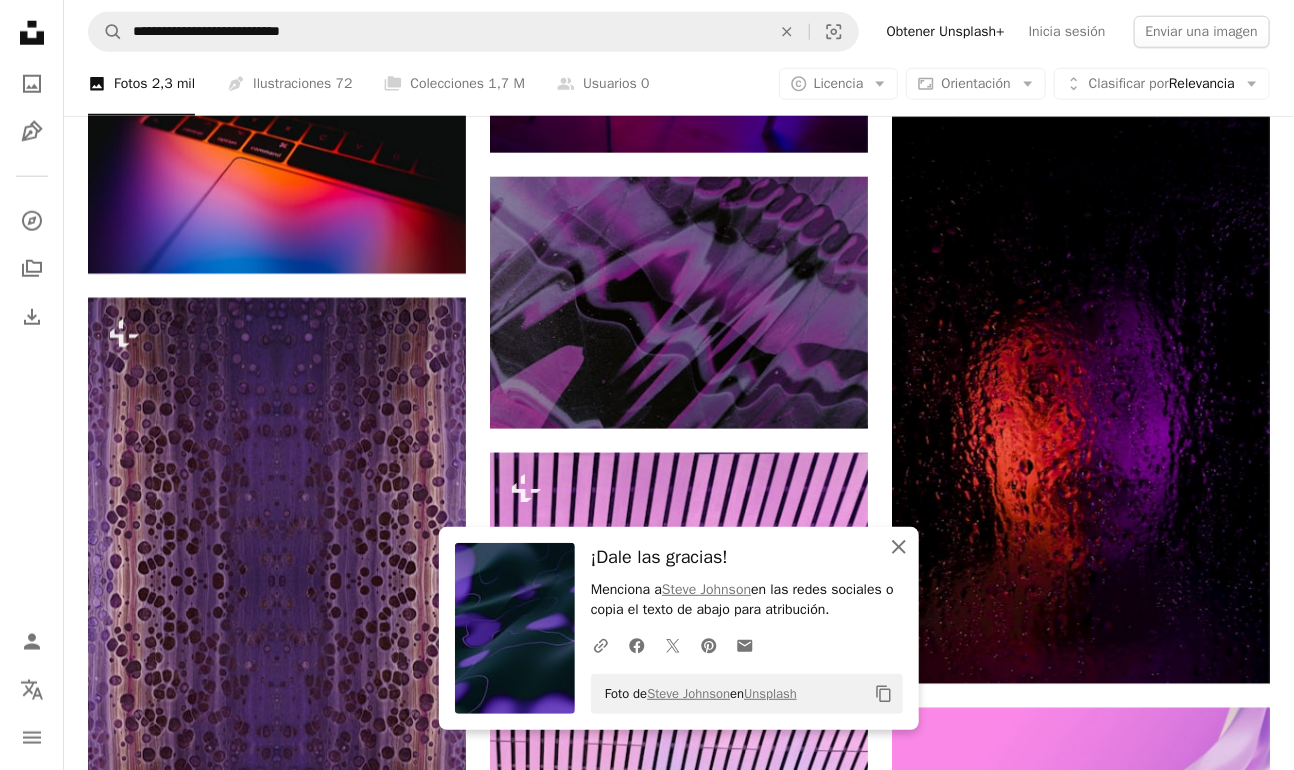 click 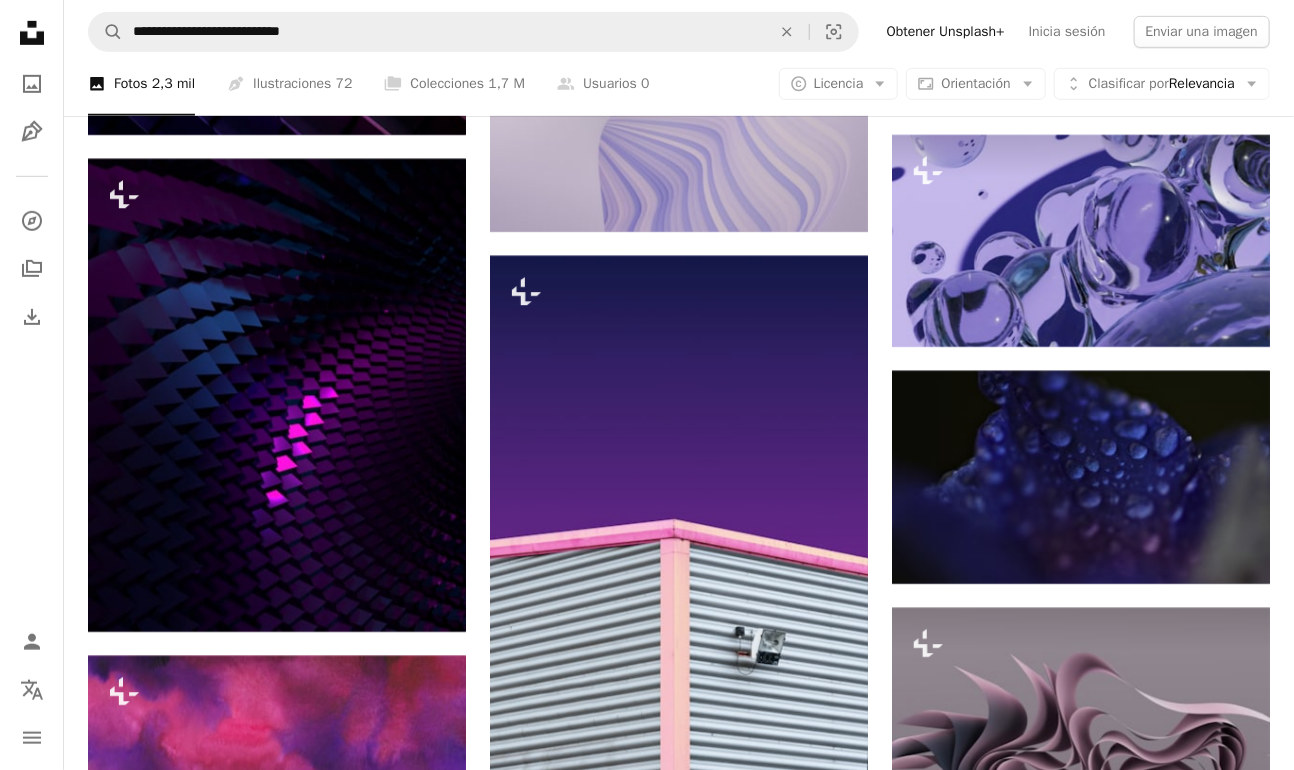 scroll, scrollTop: 13426, scrollLeft: 0, axis: vertical 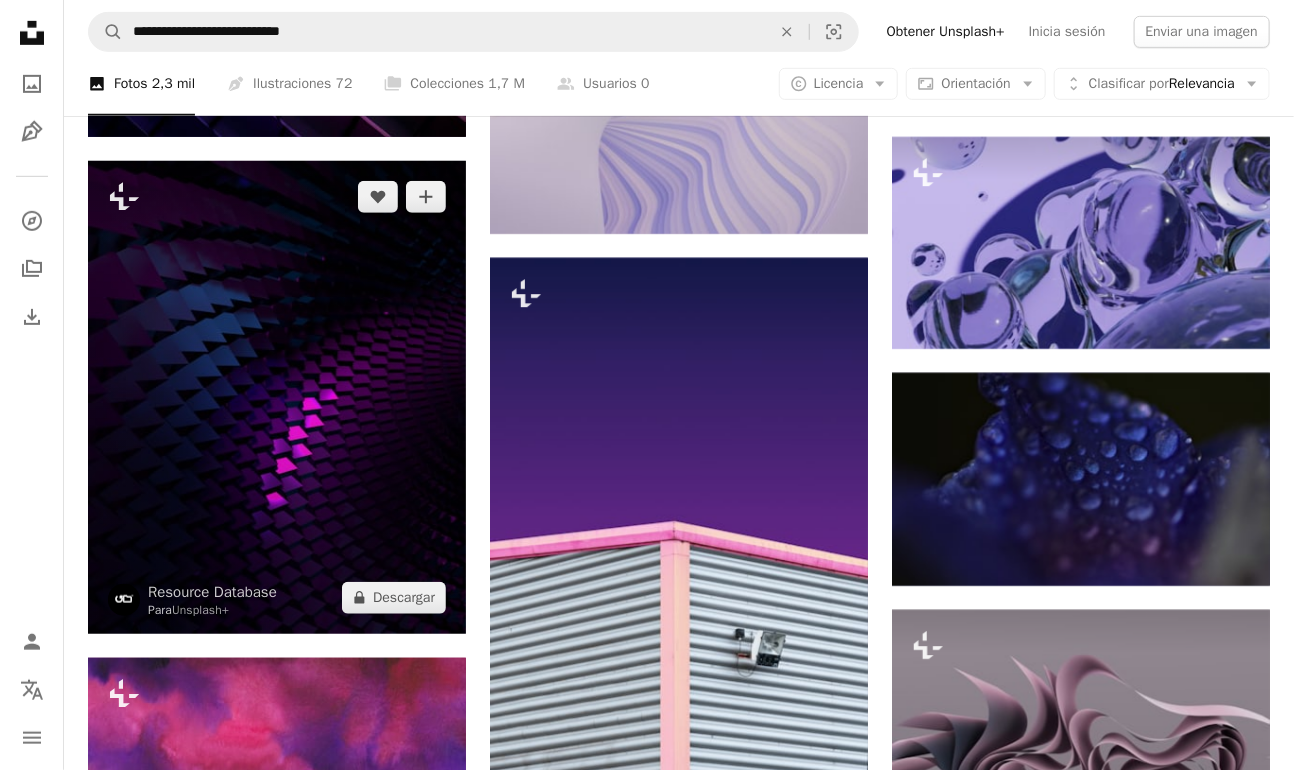 click at bounding box center (277, 397) 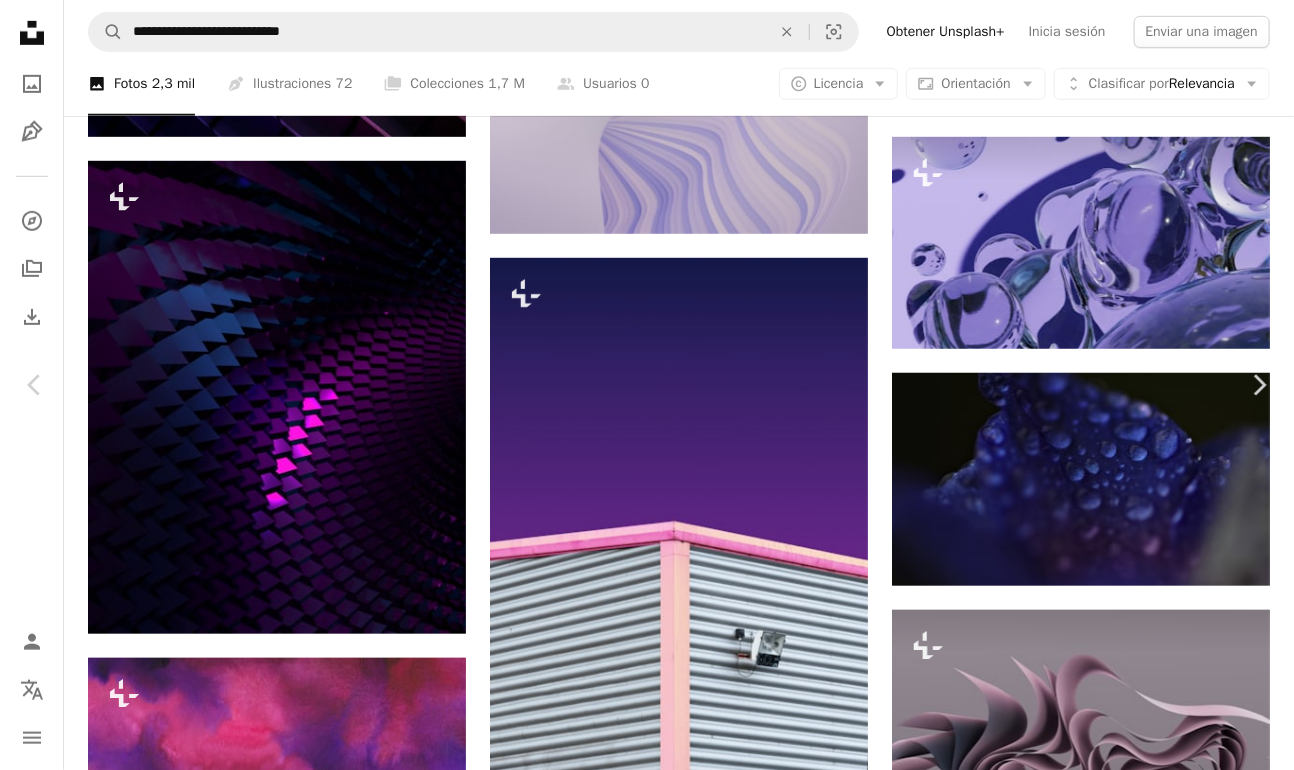 scroll, scrollTop: 6375, scrollLeft: 0, axis: vertical 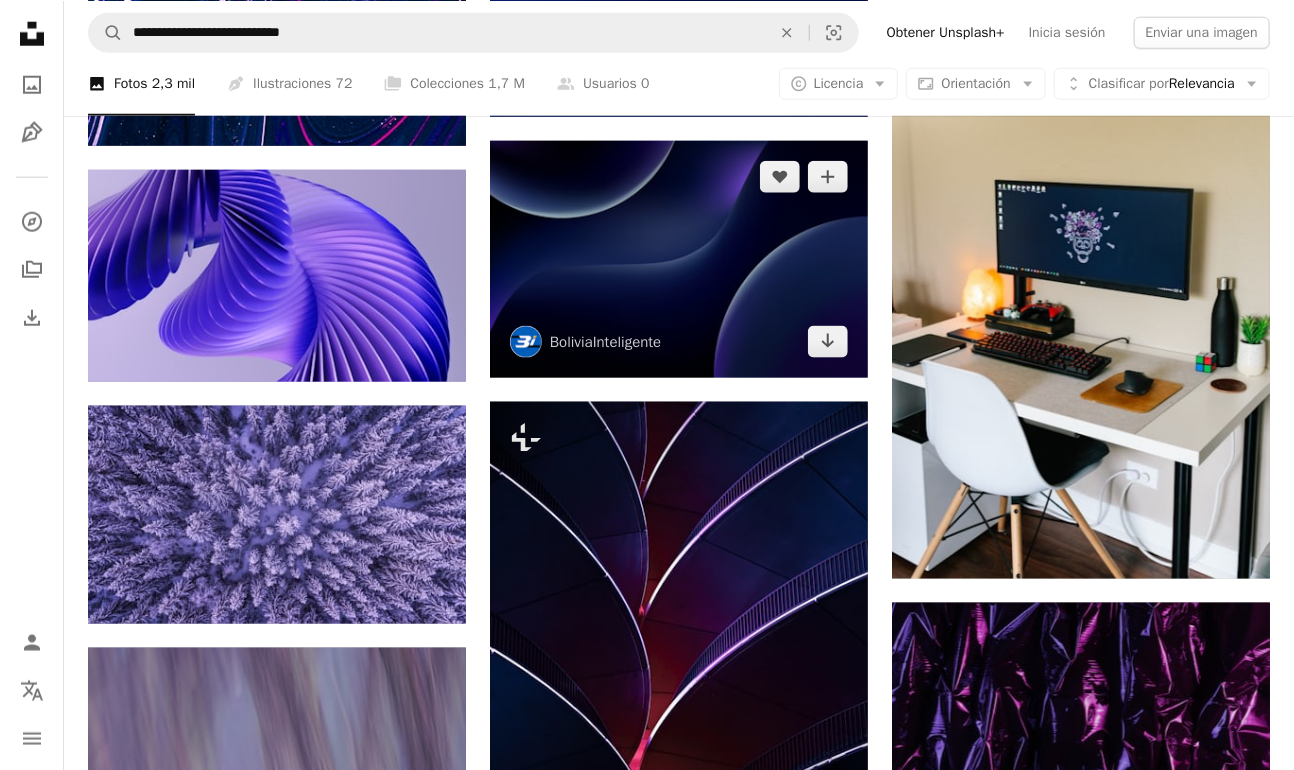 click at bounding box center [679, 258] 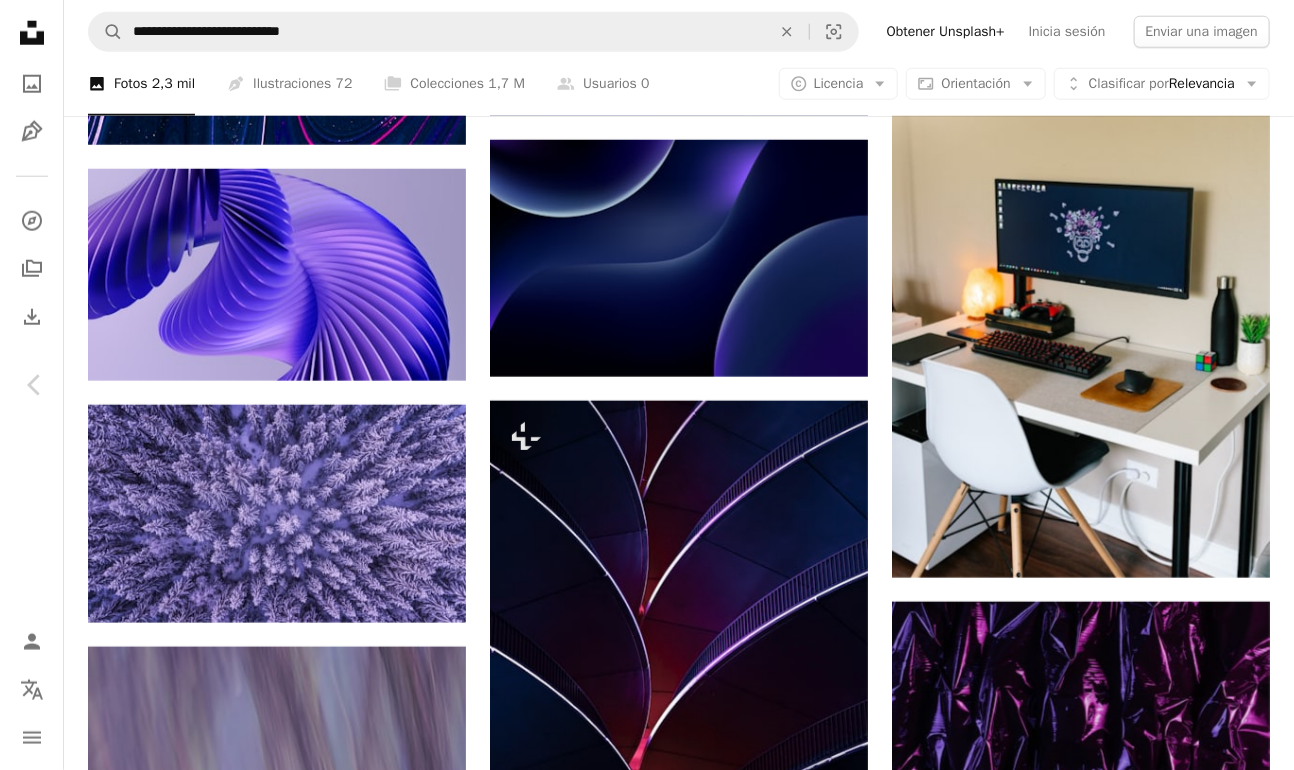 scroll, scrollTop: 7781, scrollLeft: 0, axis: vertical 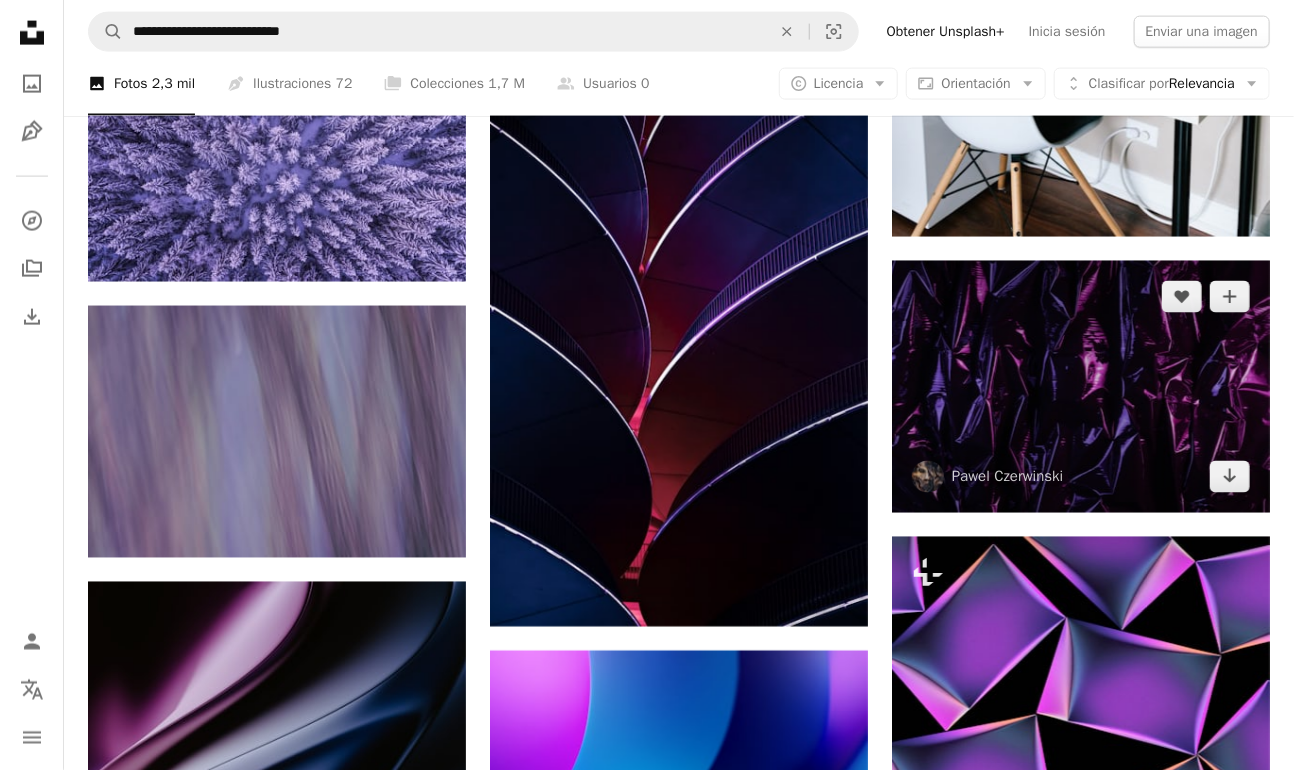 click at bounding box center [1081, 387] 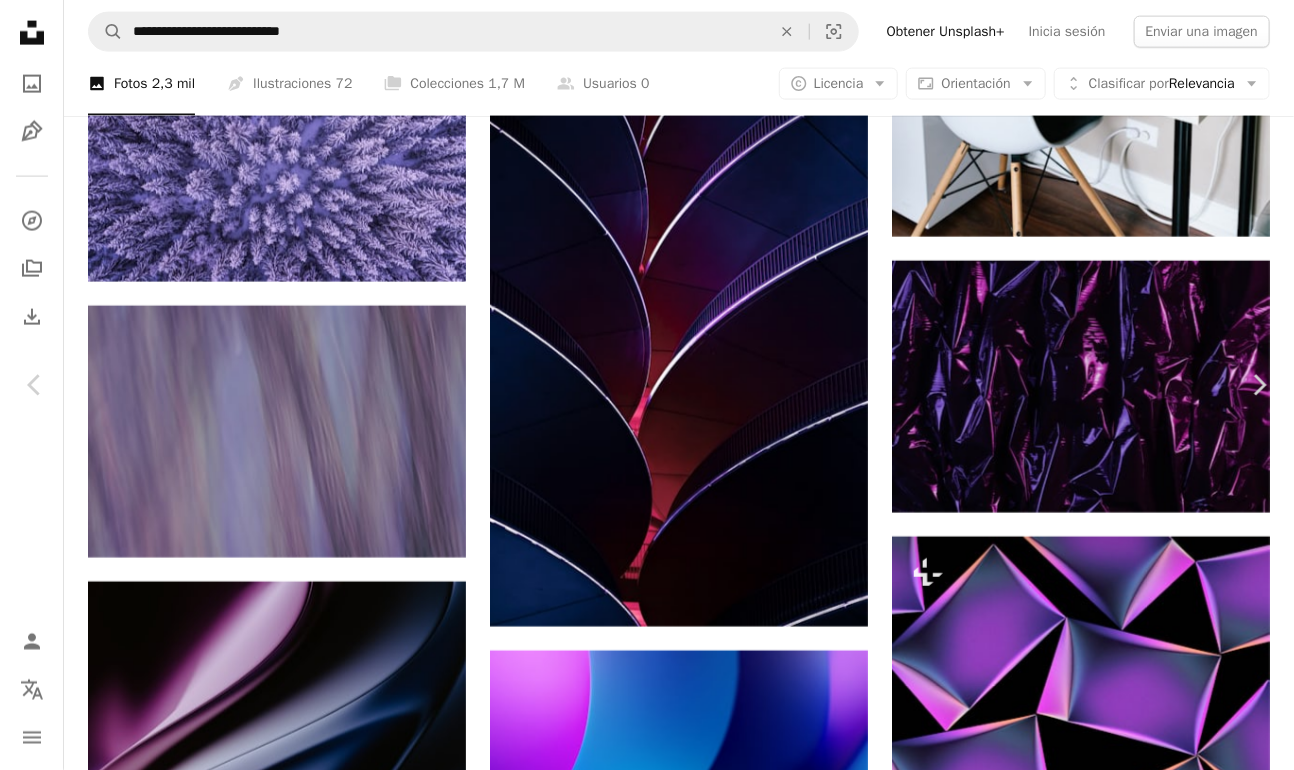 scroll, scrollTop: 7108, scrollLeft: 0, axis: vertical 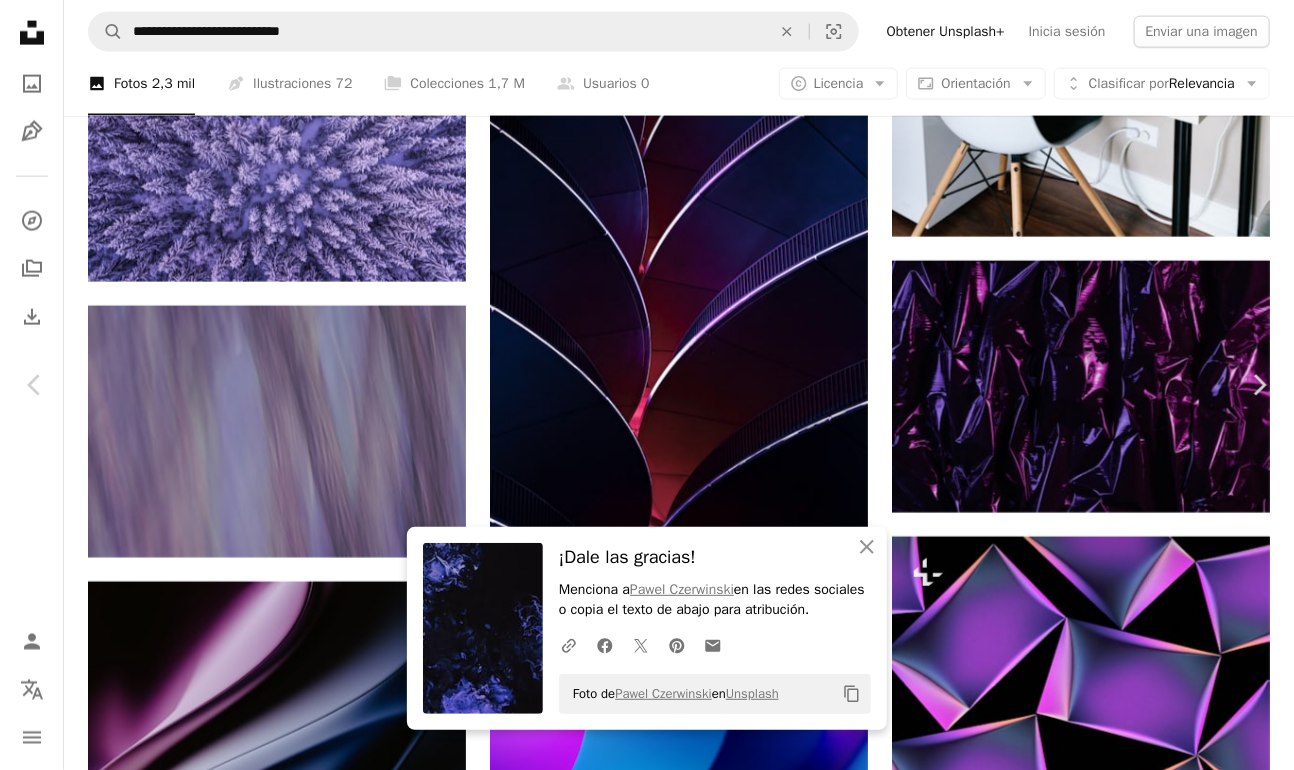click on "Arrow pointing down" at bounding box center [773, 3574] 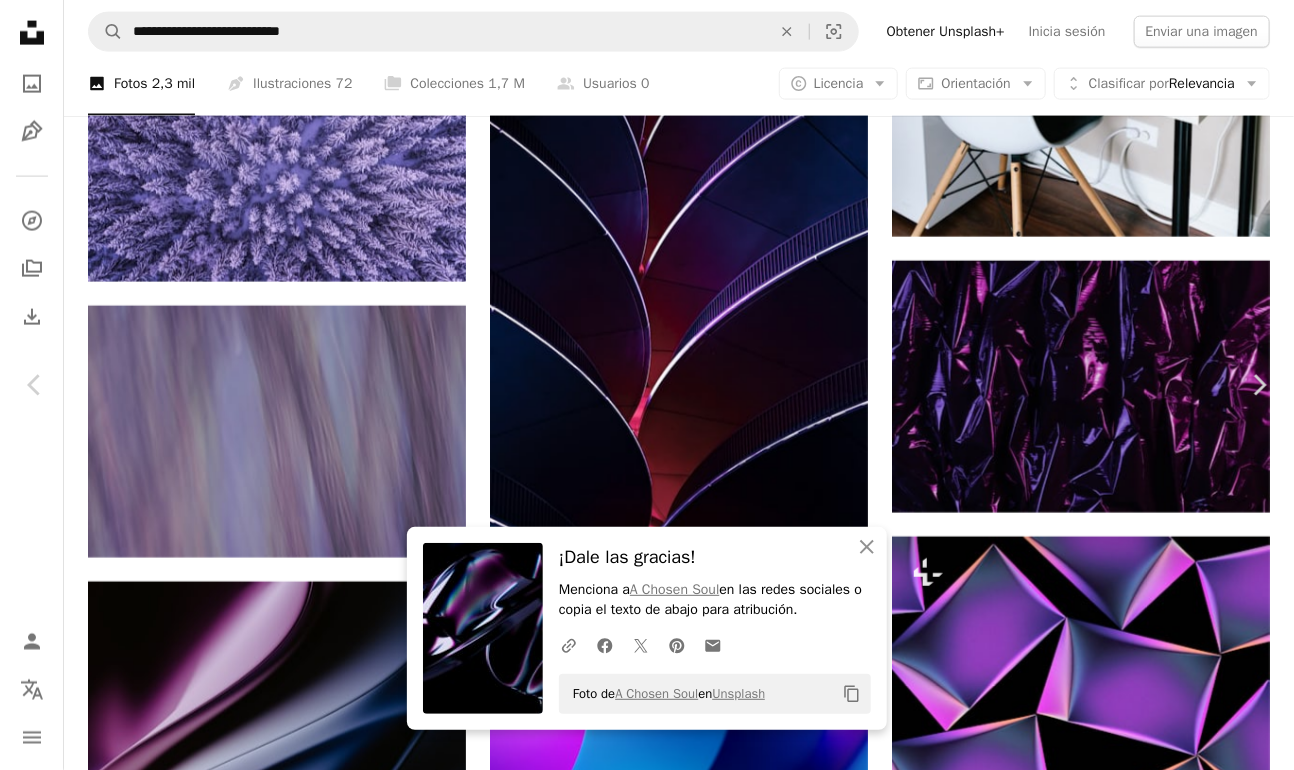 scroll, scrollTop: 2435, scrollLeft: 0, axis: vertical 